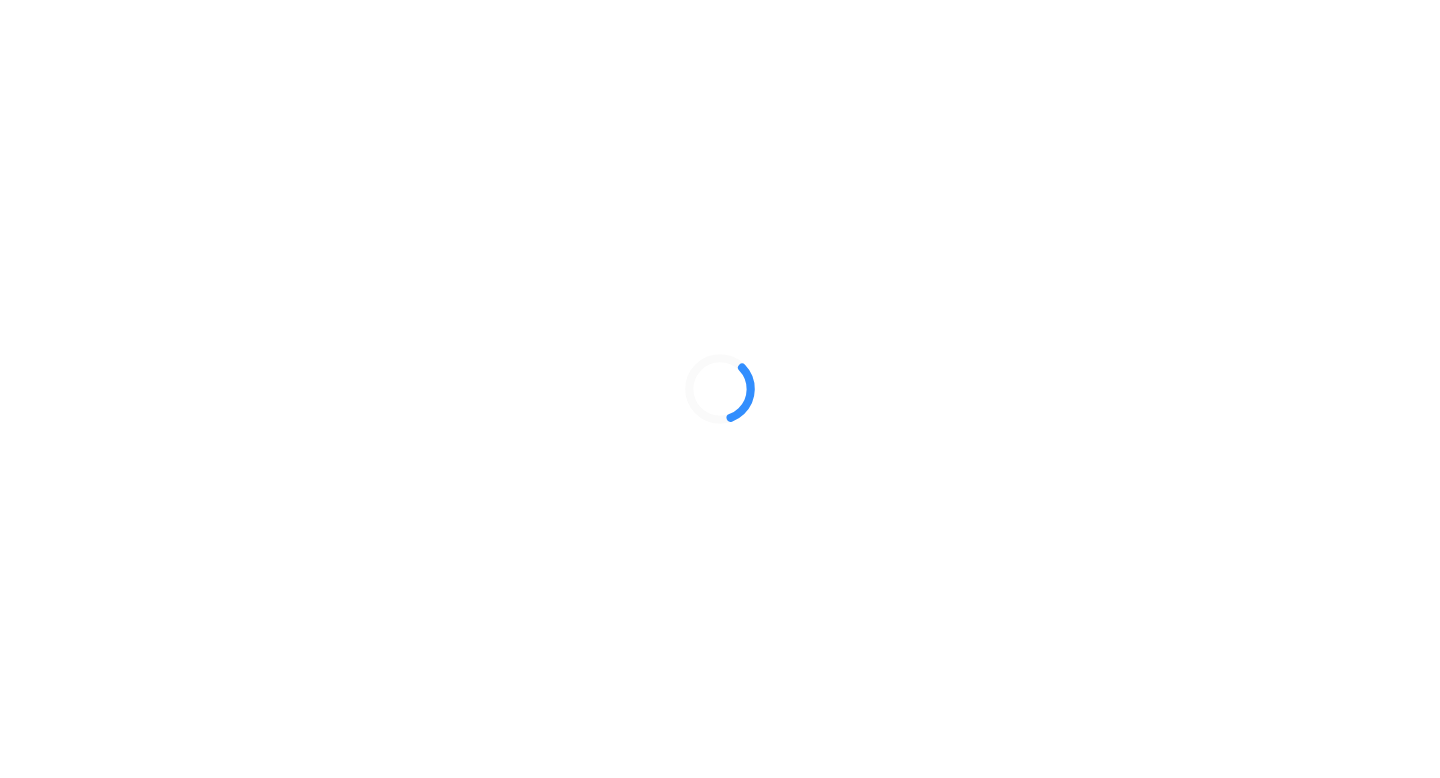 scroll, scrollTop: 0, scrollLeft: 0, axis: both 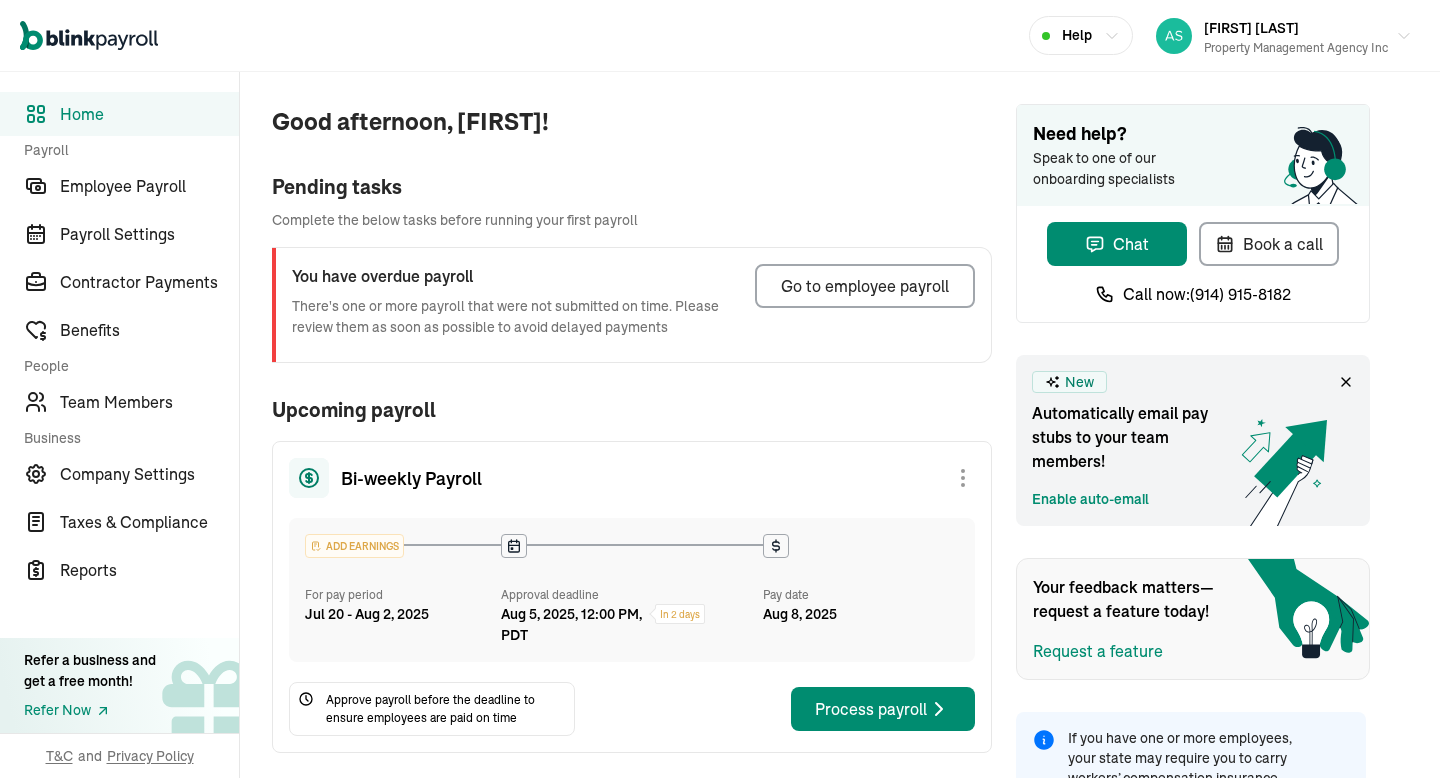 click on "Good afternoon, [FIRST]! Pending tasks Complete the below tasks before running your first payroll You have overdue payroll There's one or more payroll that were not submitted on time. Please review them as soon as possible to avoid delayed payments Go to employee payroll Upcoming payroll Bi-weekly Payroll ADD EARNINGS For pay period [MONTH] [DAY_NUM] - [MONTH] [DAY_NUM], [YEAR] Approval deadline [MONTH] [DAY_NUM], [TIME] [TIMEZONE] In 2 days Pay date [MONTH] [DAY_NUM], [YEAR] Approve payroll before the deadline to ensure employees are paid on time Process payroll Contractors Make a 1099 contractor payment To make your contractor payments, click on make a payment button and enter payment details Make a payment View Contractors New Automatically email pay stubs to your team members! Enable auto-email Your feedback matters—request a feature today! Request a feature" at bounding box center [616, 591] 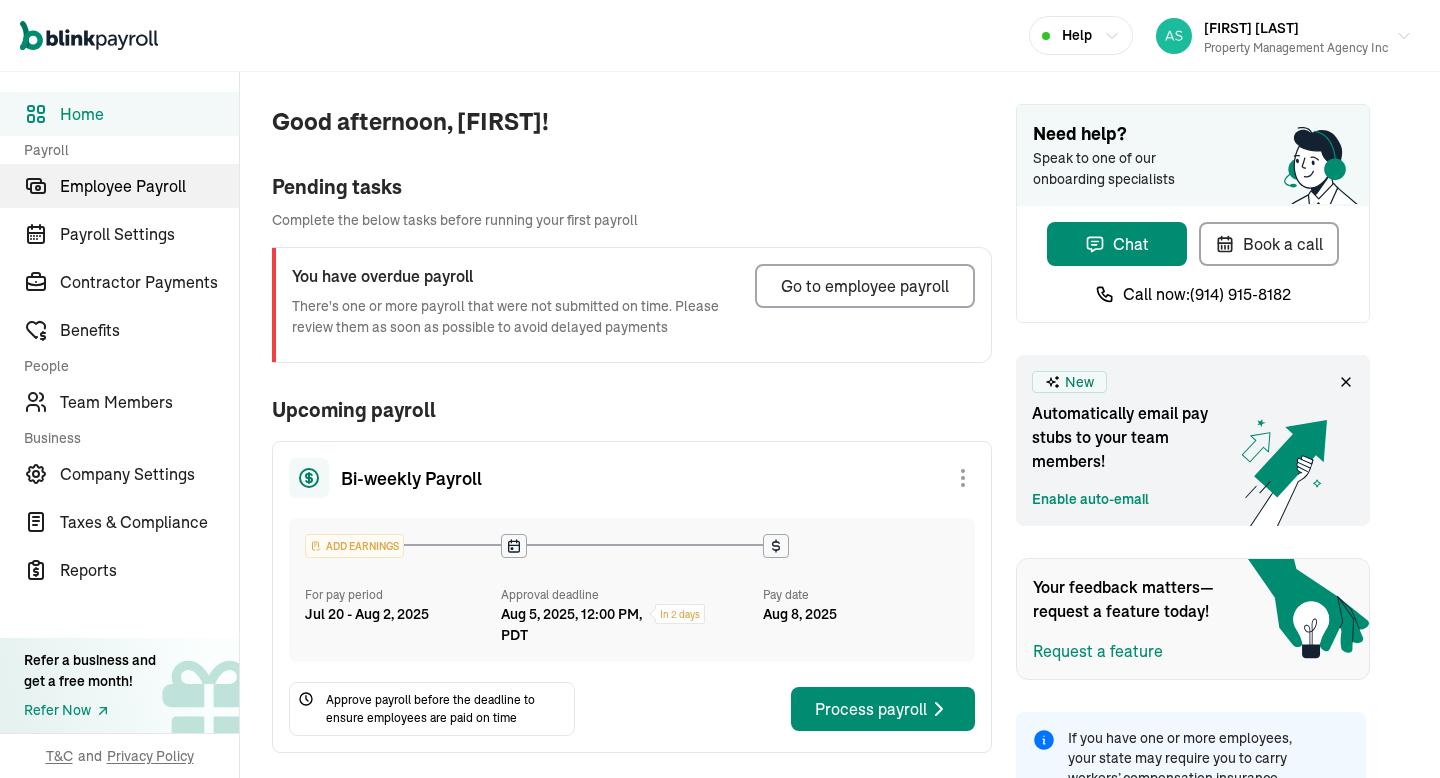 click on "Employee Payroll" at bounding box center (149, 186) 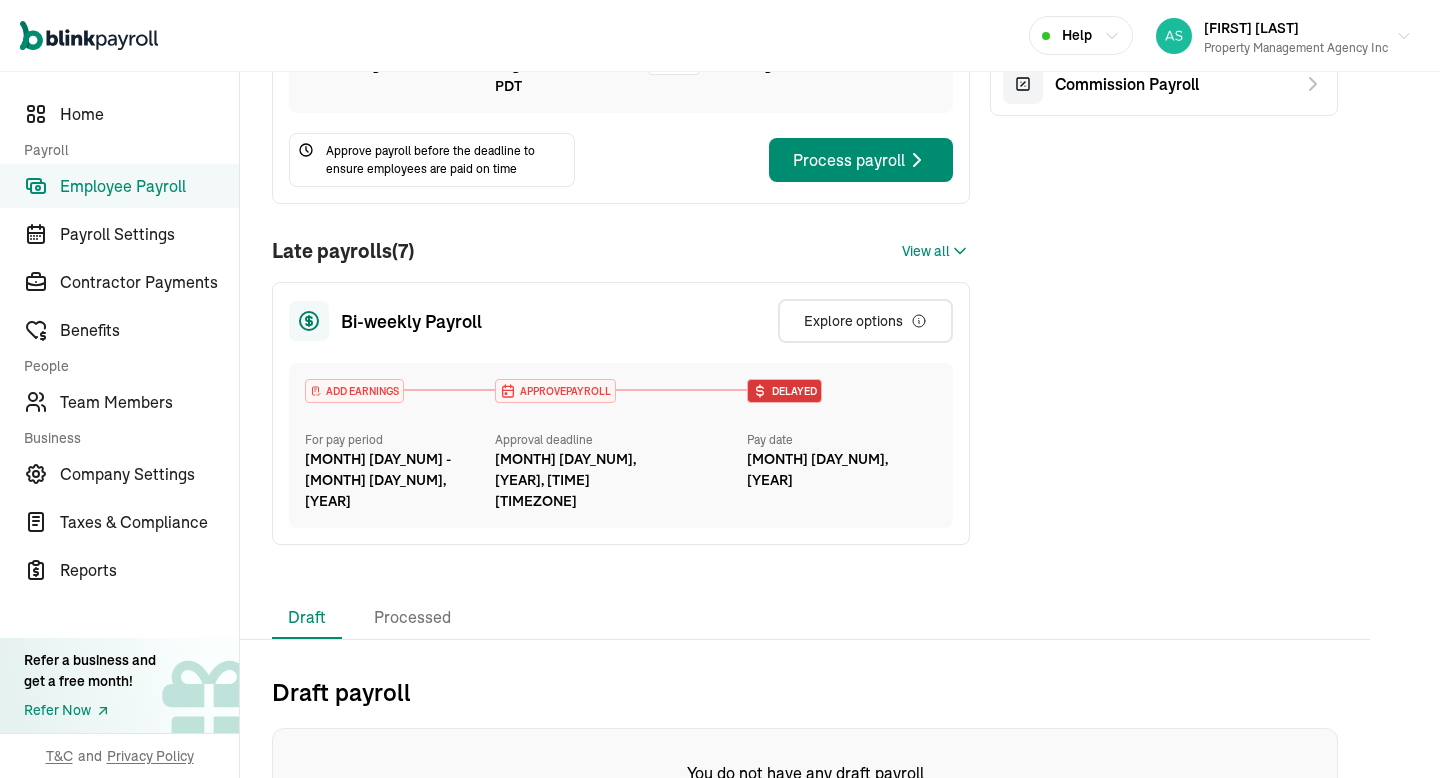 scroll, scrollTop: 597, scrollLeft: 0, axis: vertical 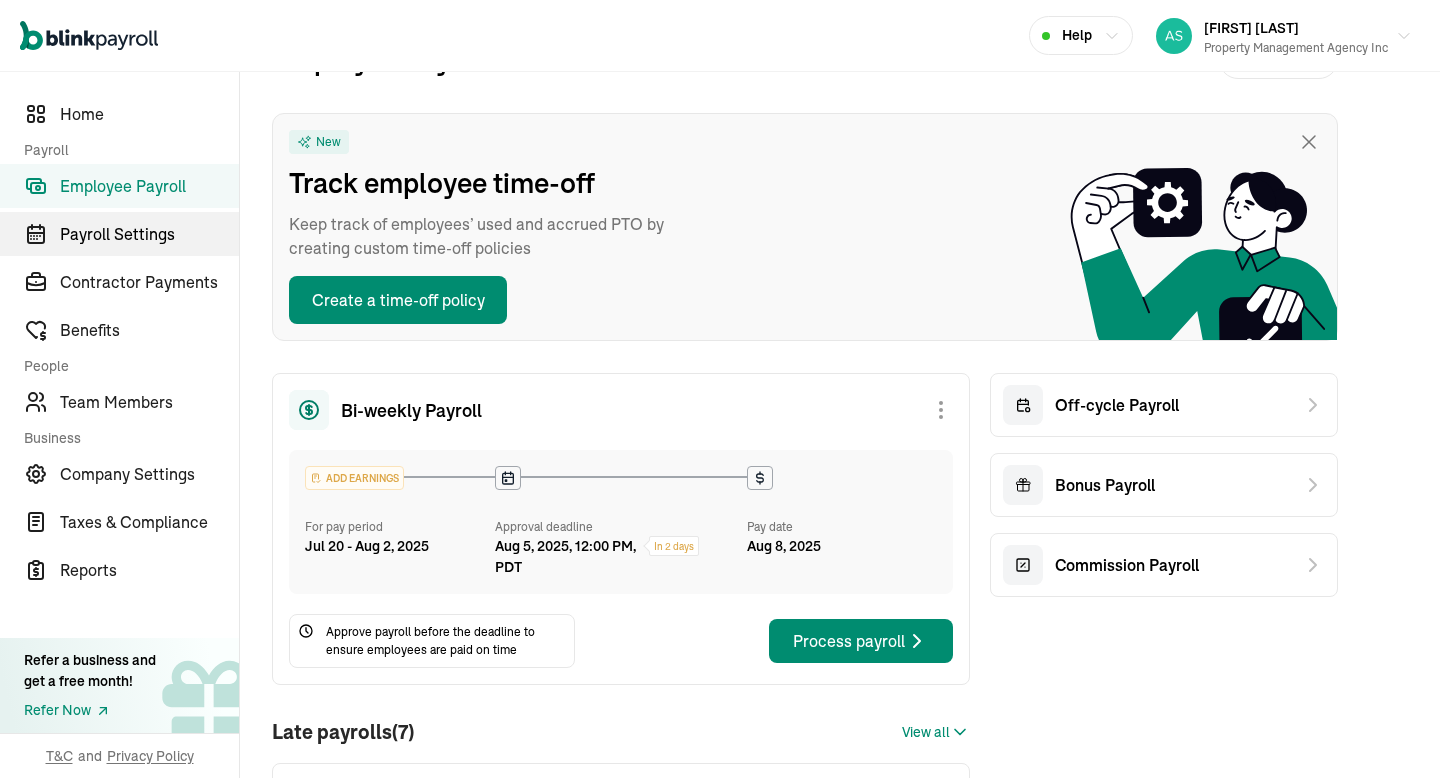 click on "Payroll Settings" at bounding box center [149, 234] 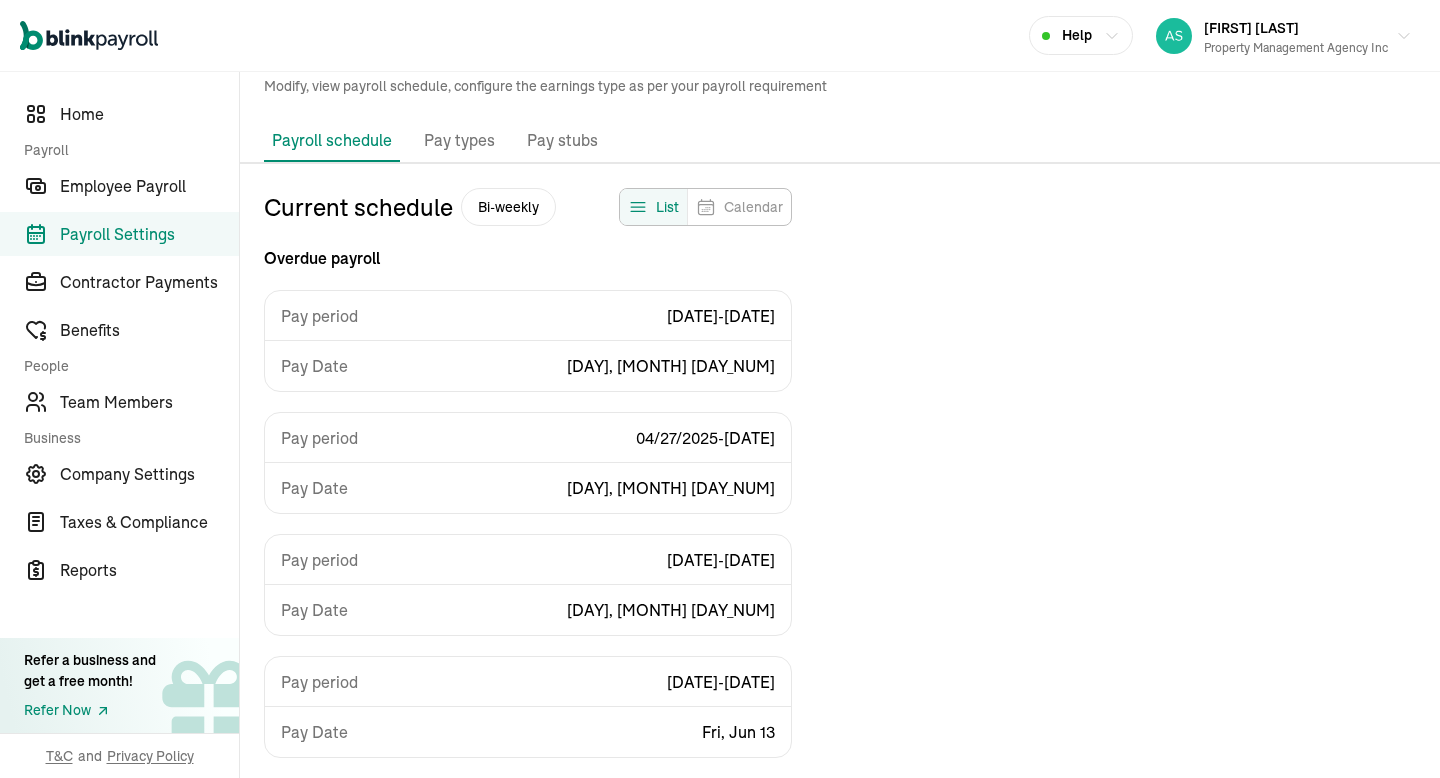 scroll, scrollTop: 83, scrollLeft: 0, axis: vertical 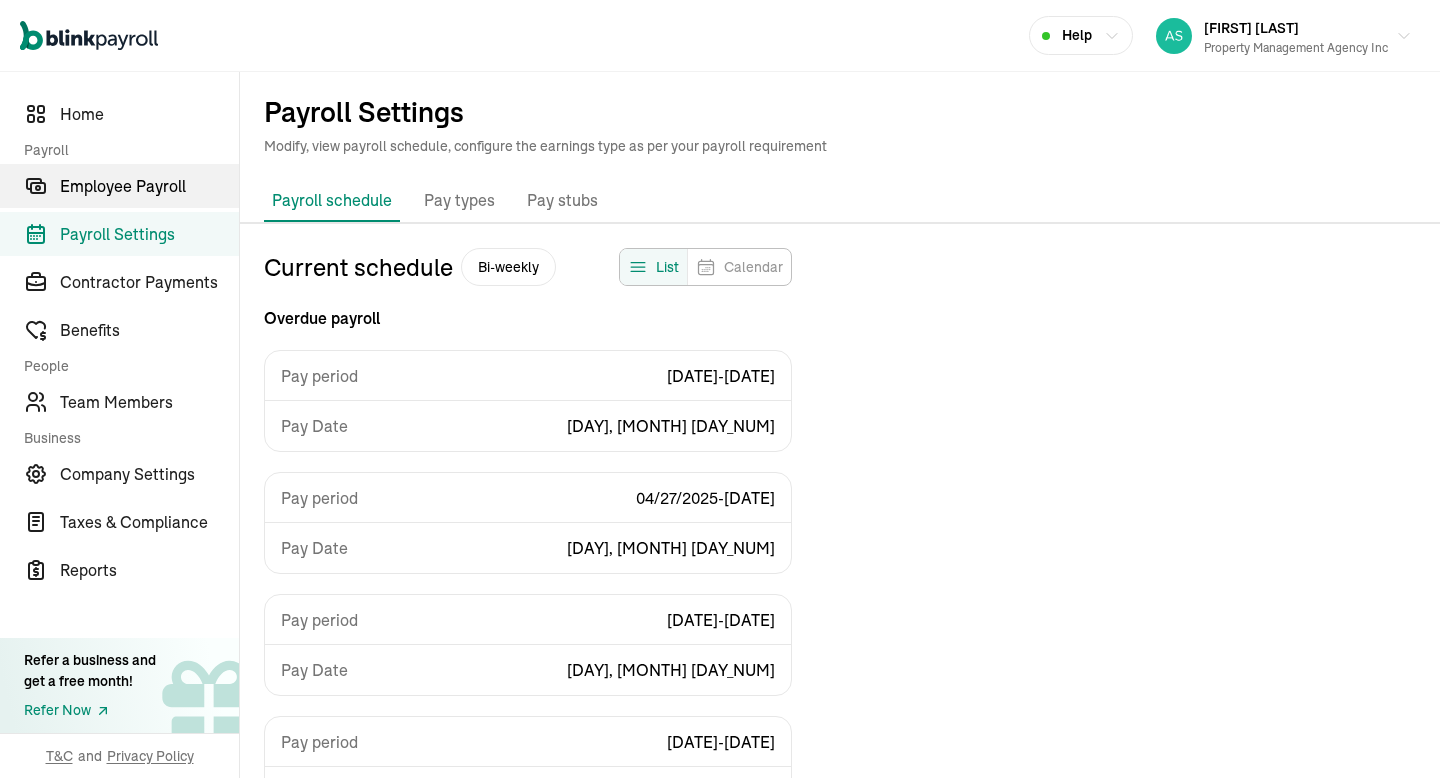 click on "Employee Payroll" at bounding box center [149, 186] 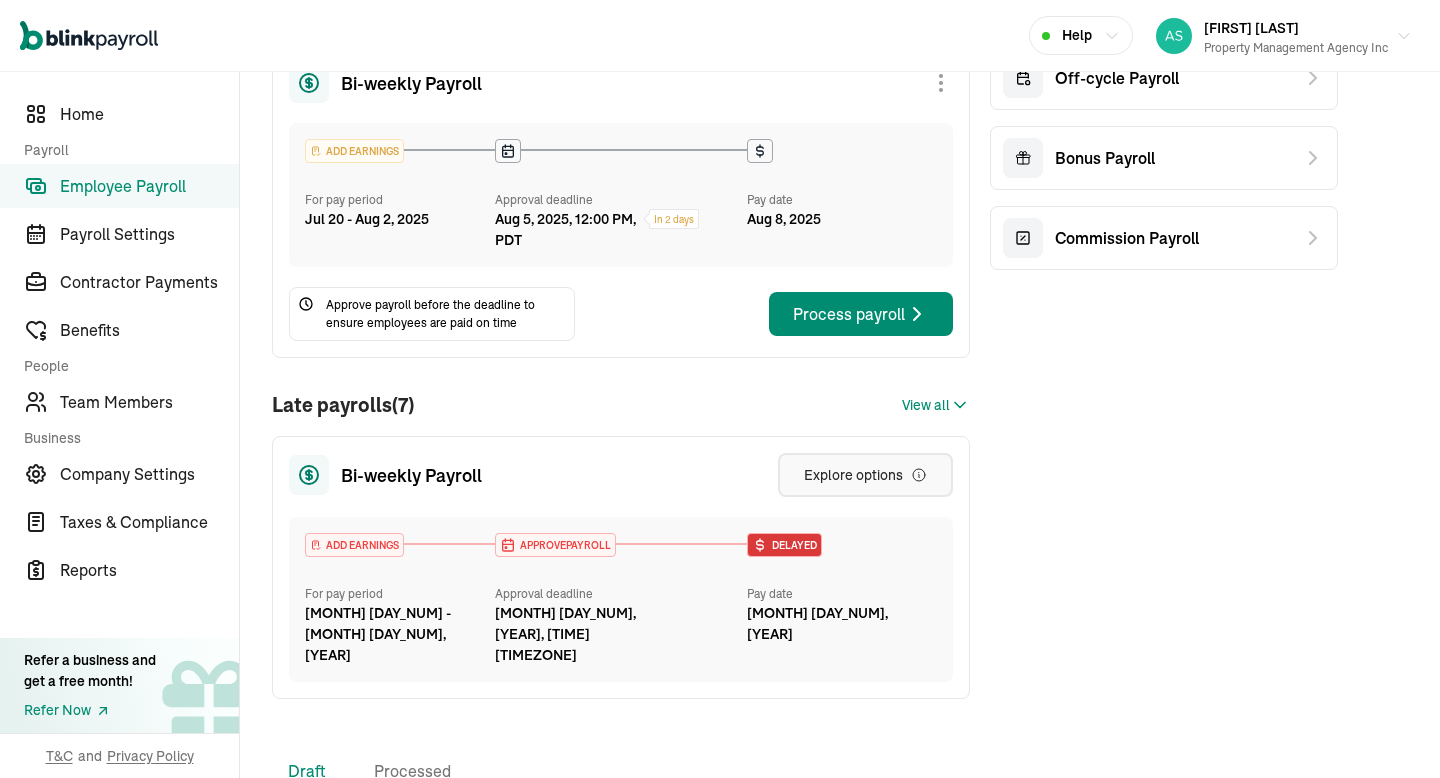 scroll, scrollTop: 493, scrollLeft: 0, axis: vertical 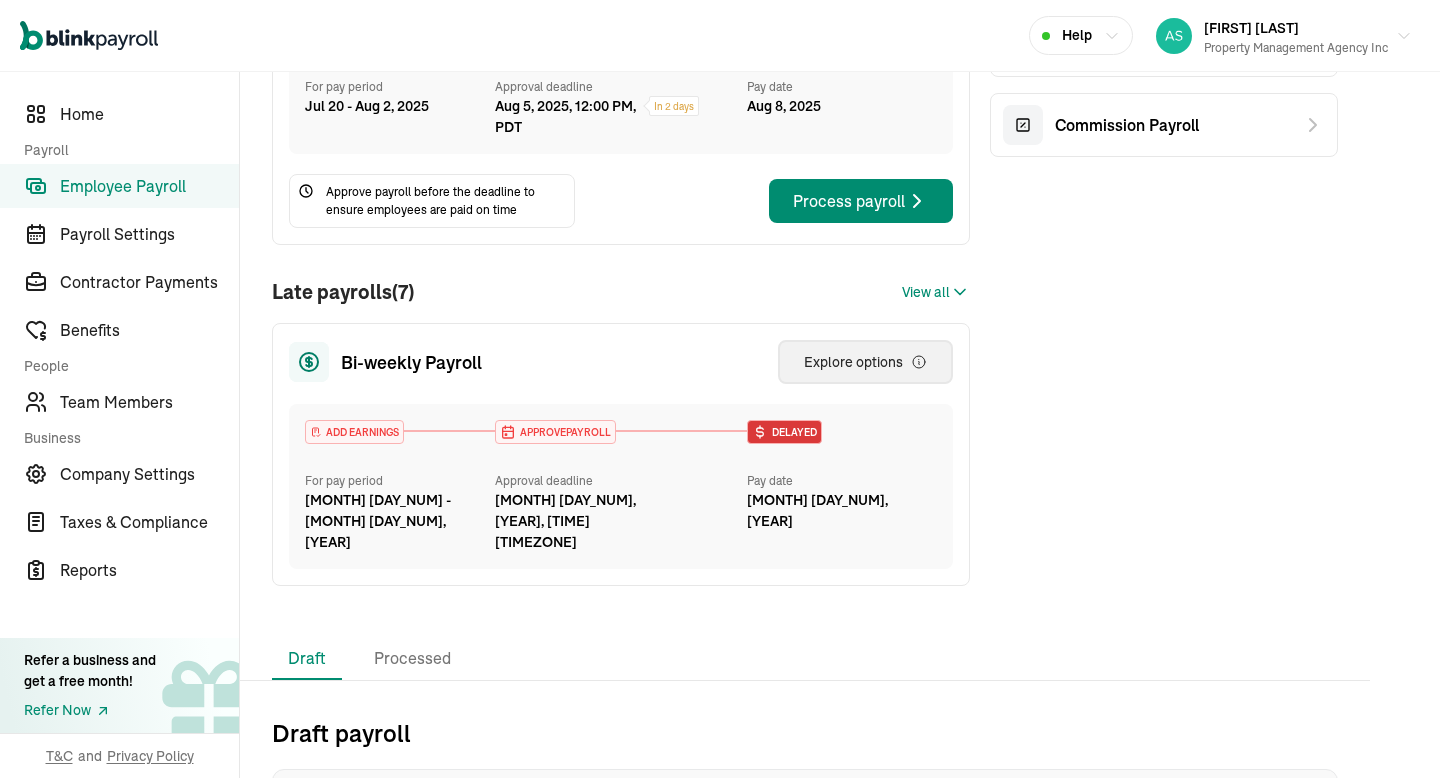 click on "Explore options" at bounding box center (865, 362) 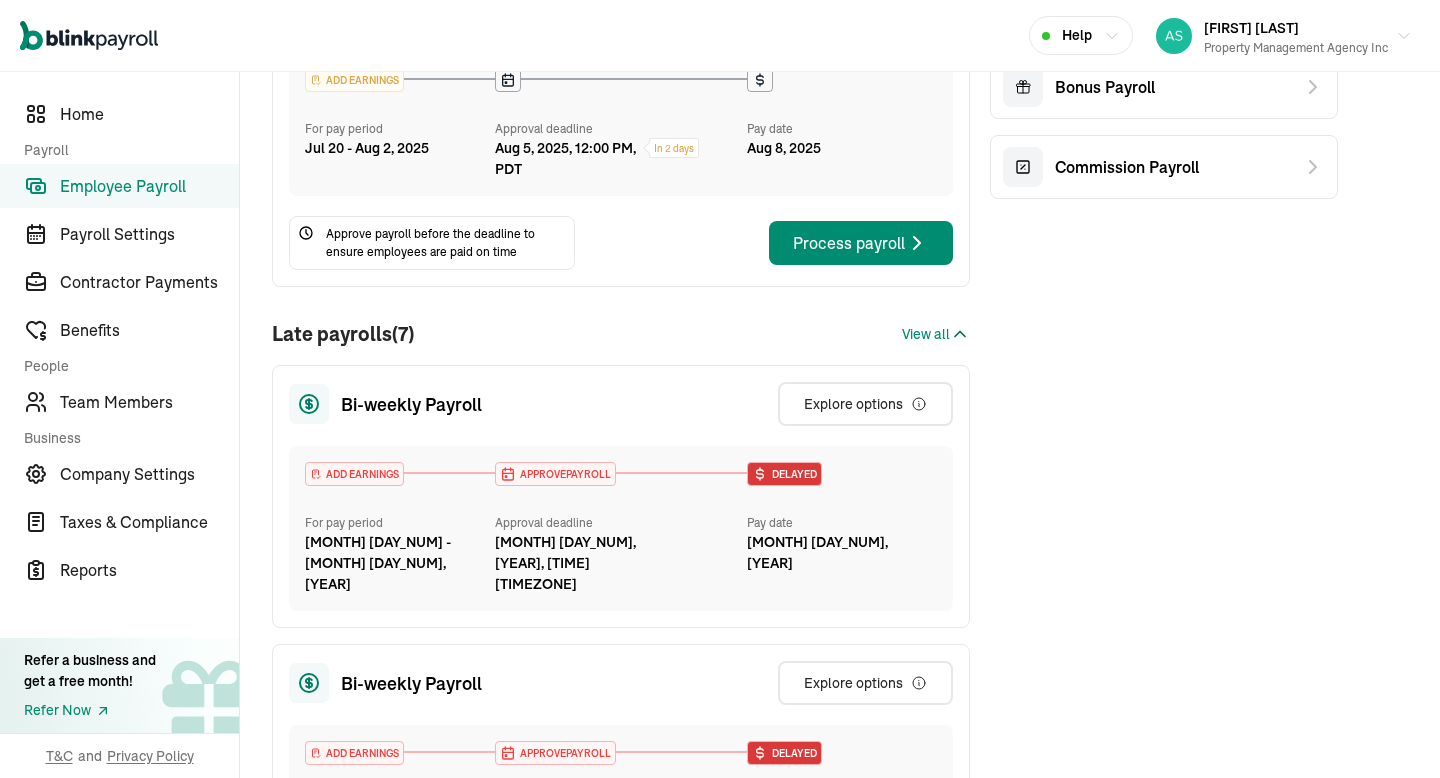 scroll, scrollTop: 0, scrollLeft: 0, axis: both 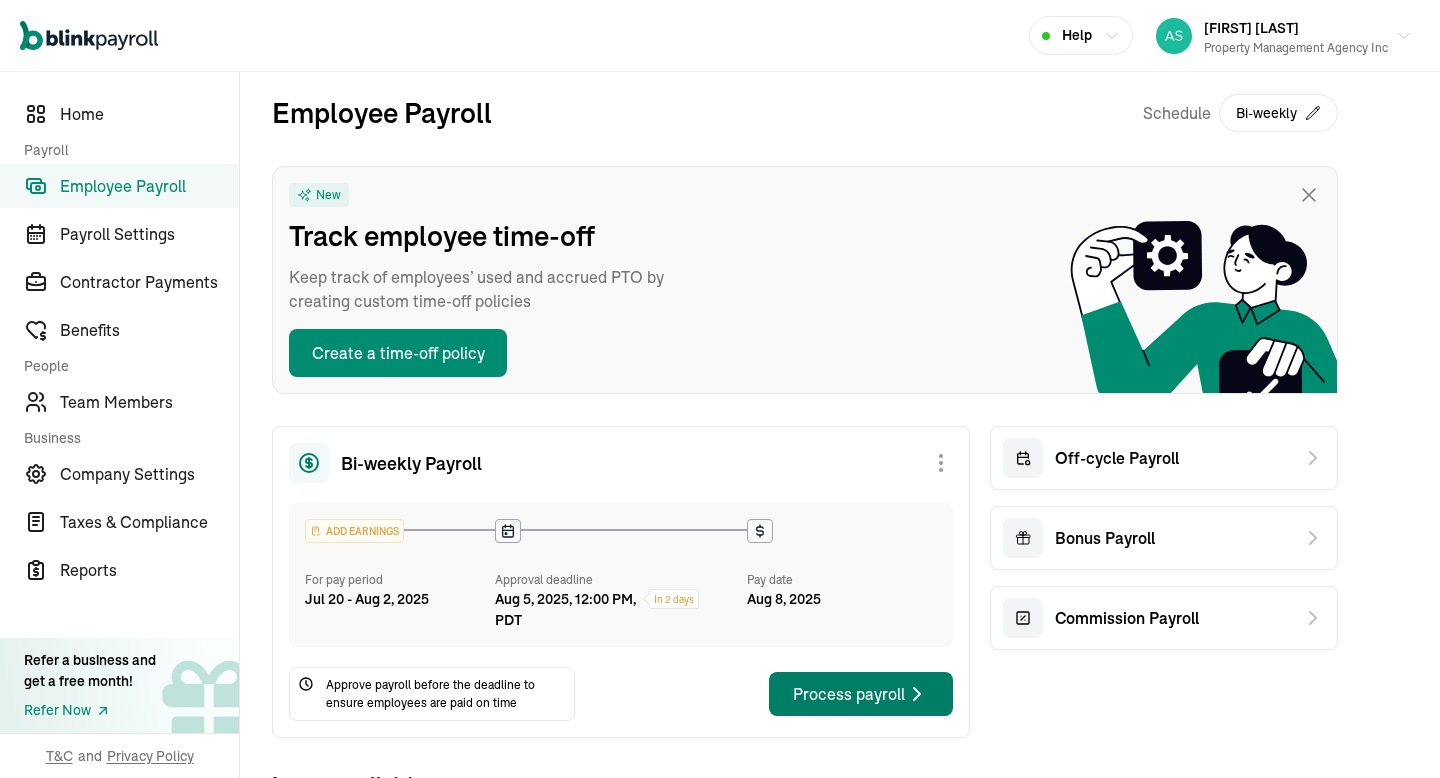 click on "Process payroll" at bounding box center [861, 694] 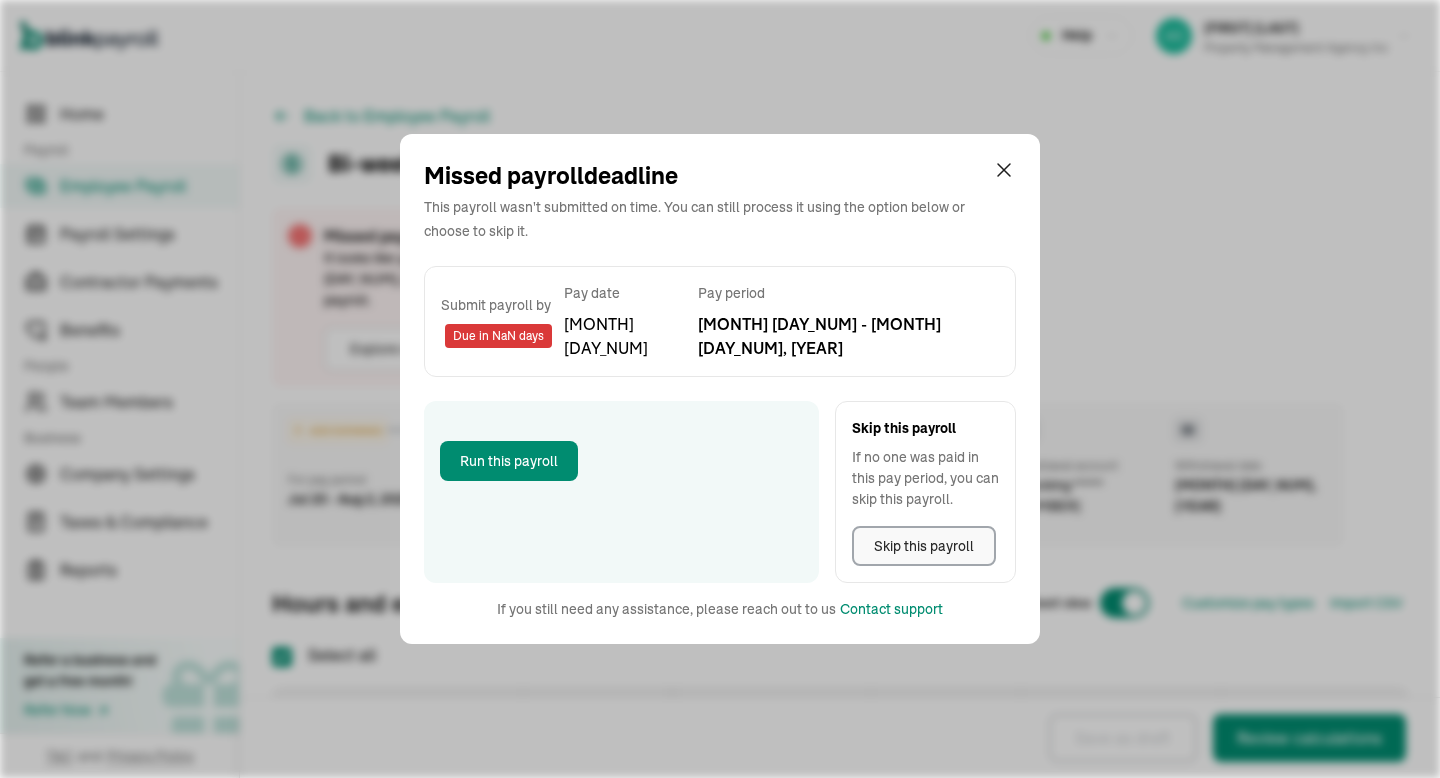 checkbox on "true" 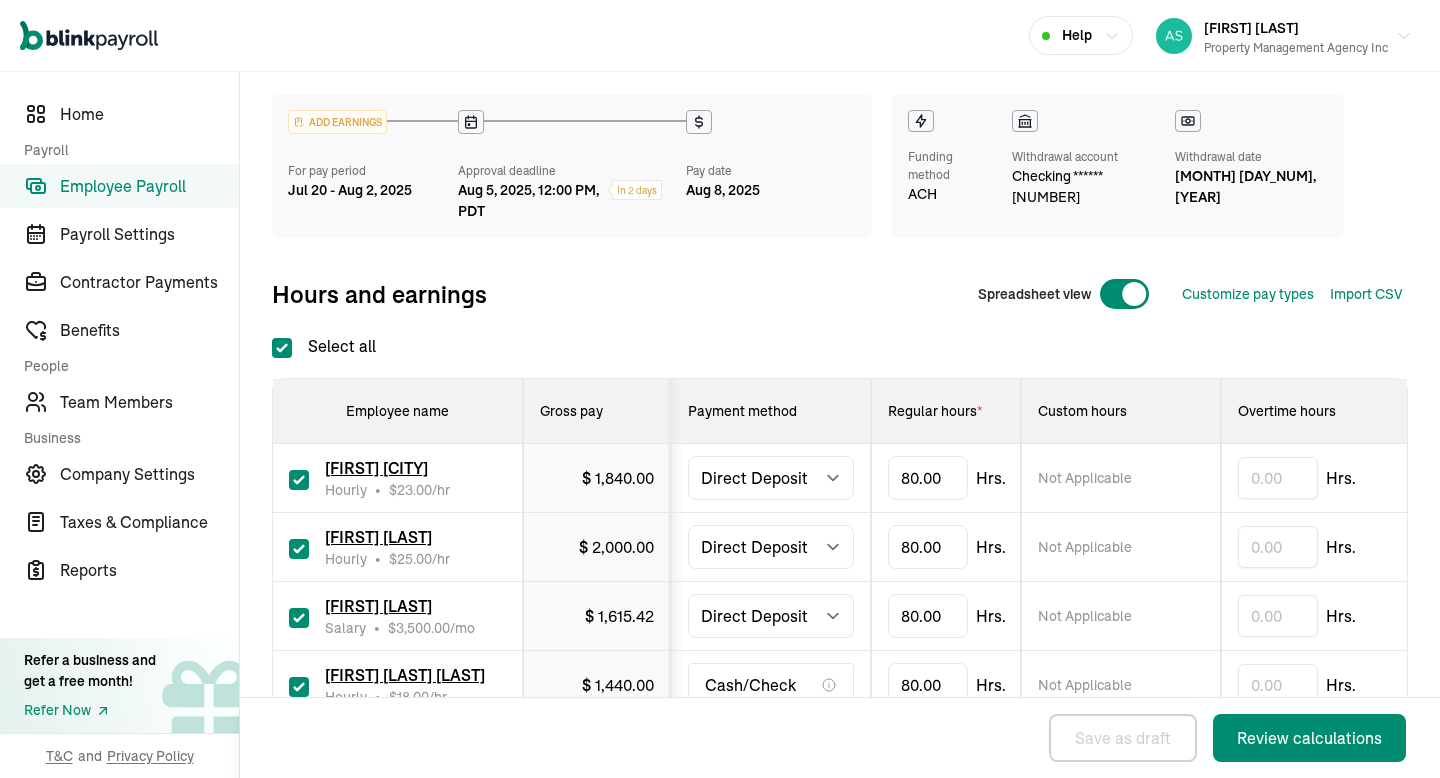 scroll, scrollTop: 225, scrollLeft: 0, axis: vertical 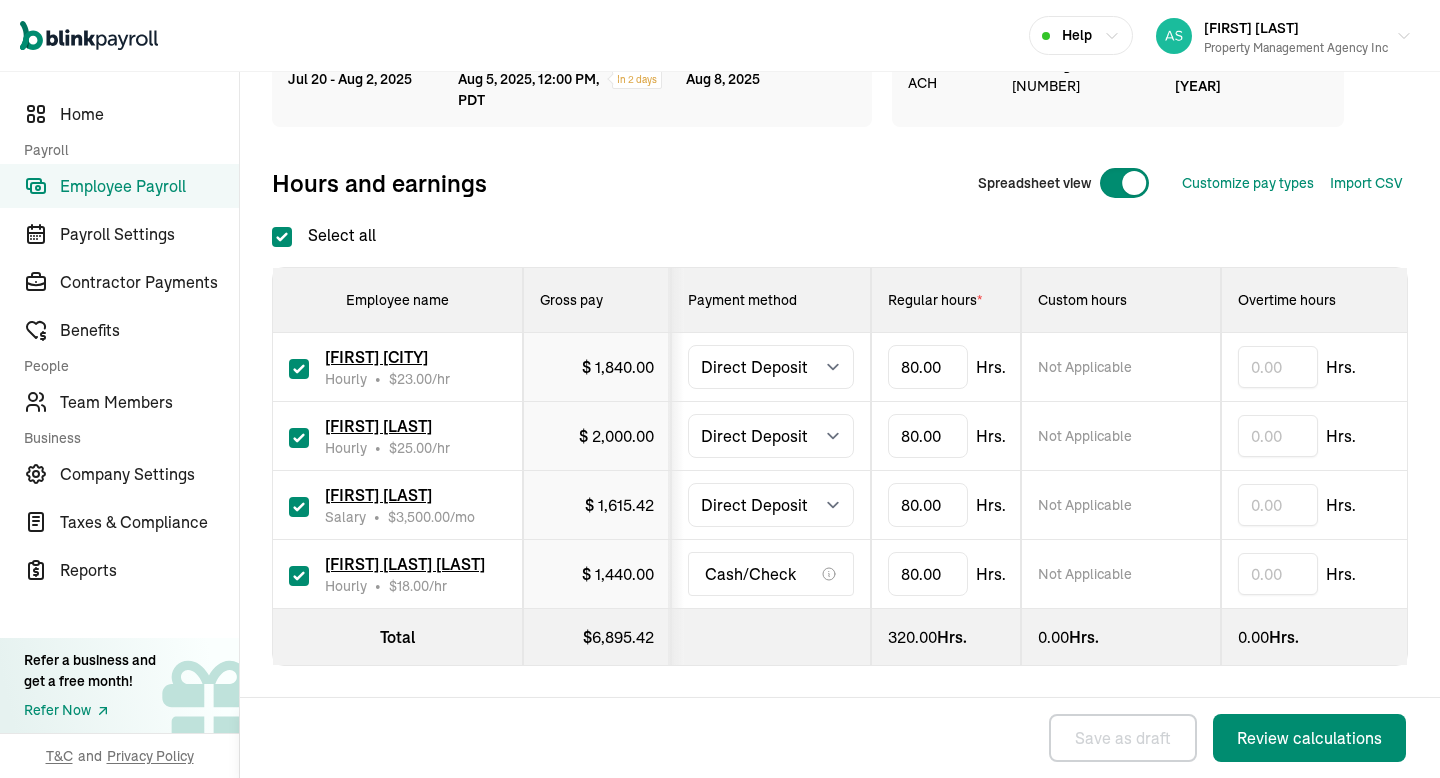 click on "[PRICE]" at bounding box center [616, 436] 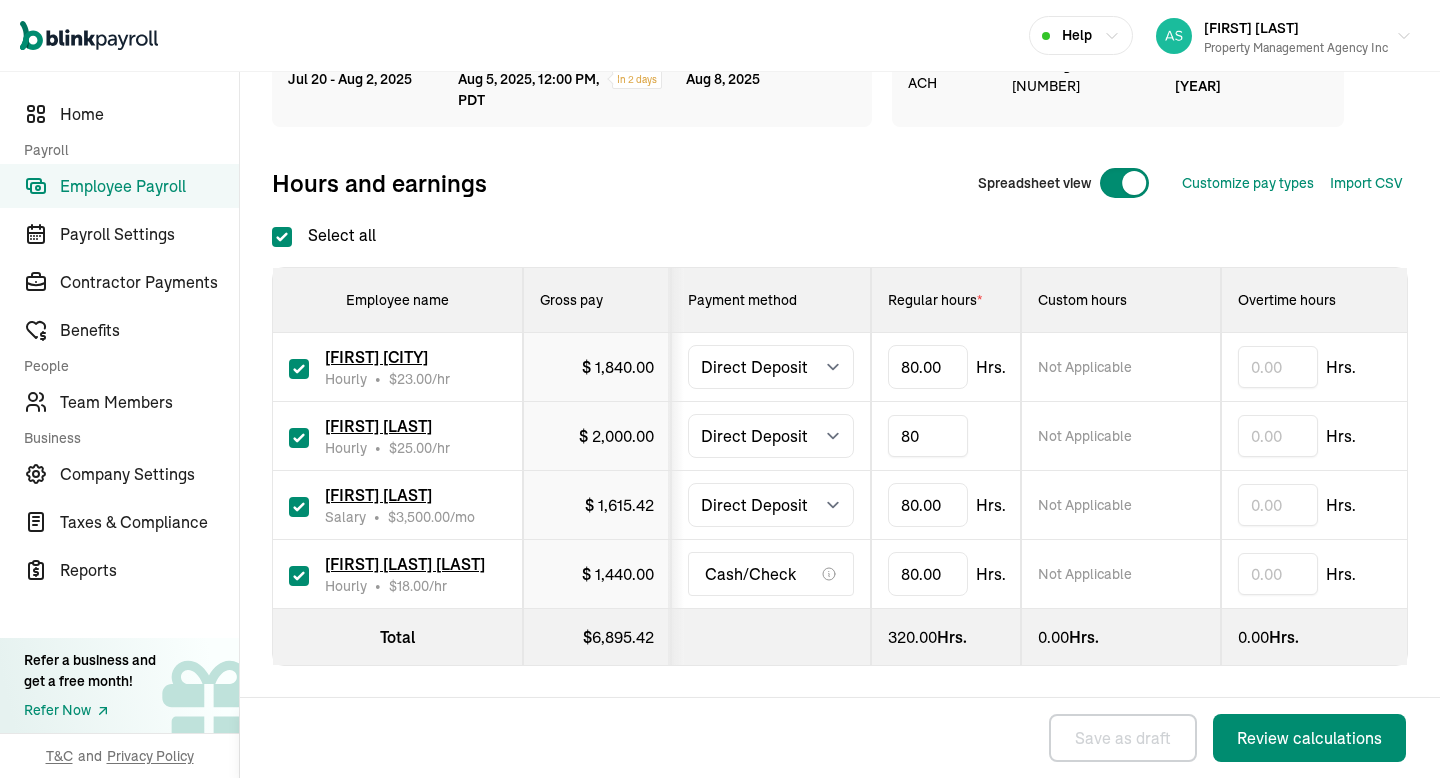 type on "8" 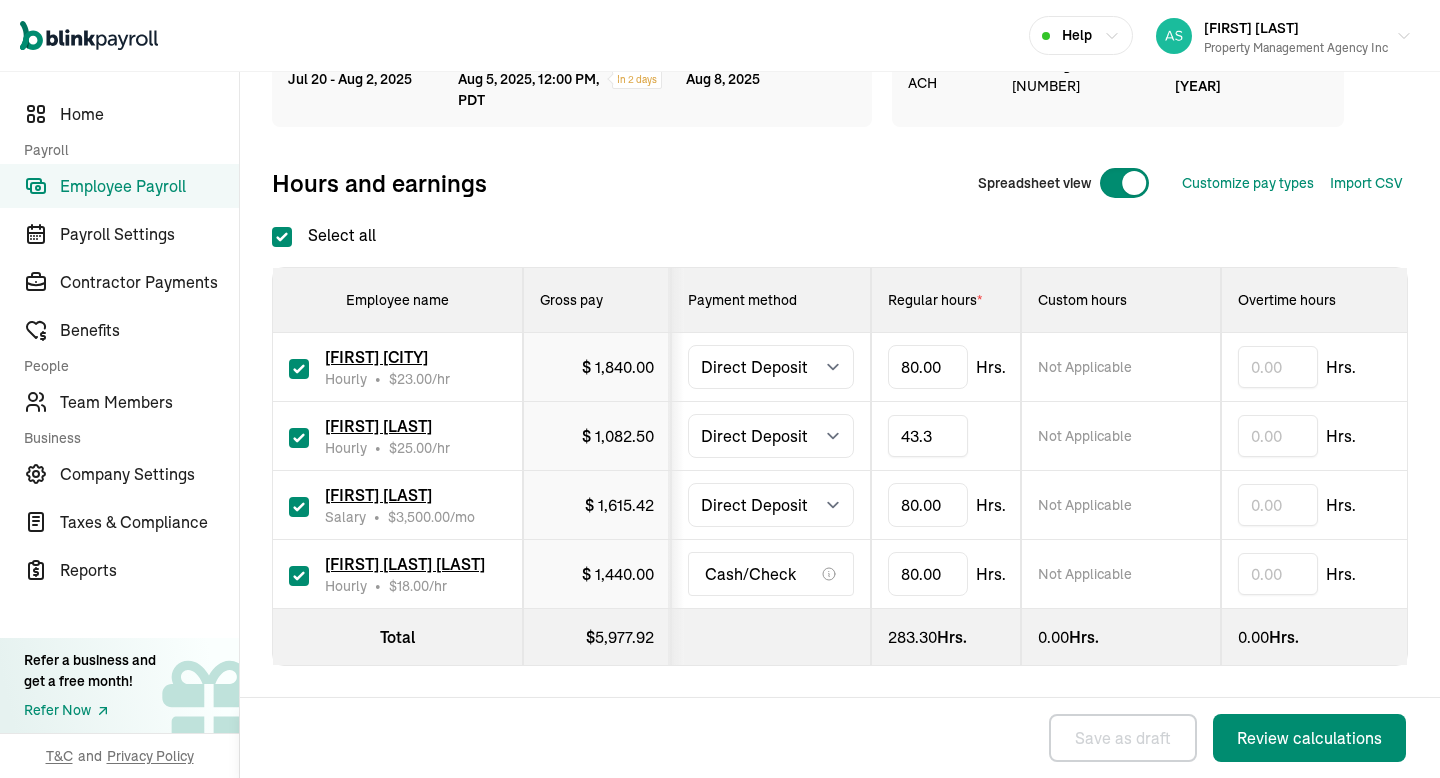 type on "43.33" 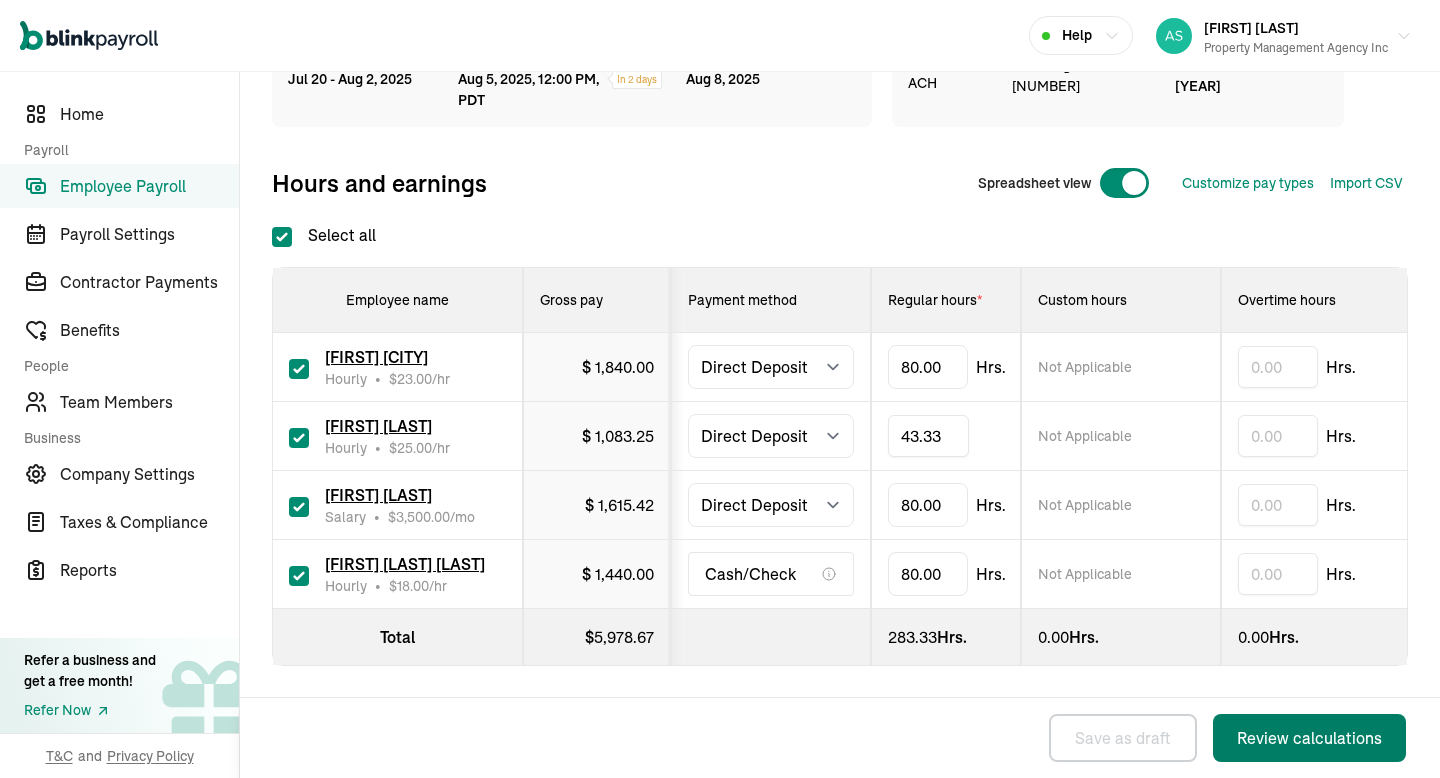 click on "Review calculations" at bounding box center (1309, 738) 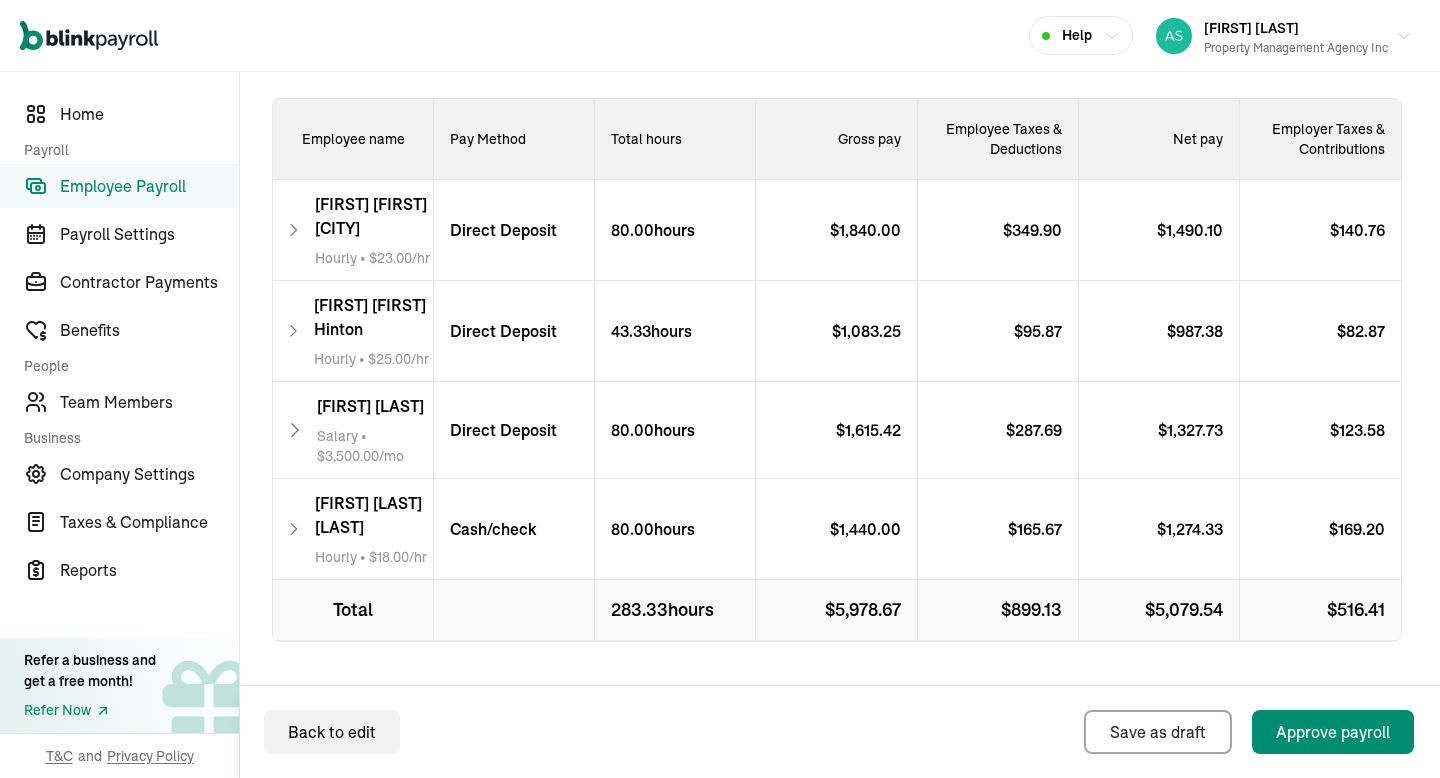 scroll, scrollTop: 664, scrollLeft: 0, axis: vertical 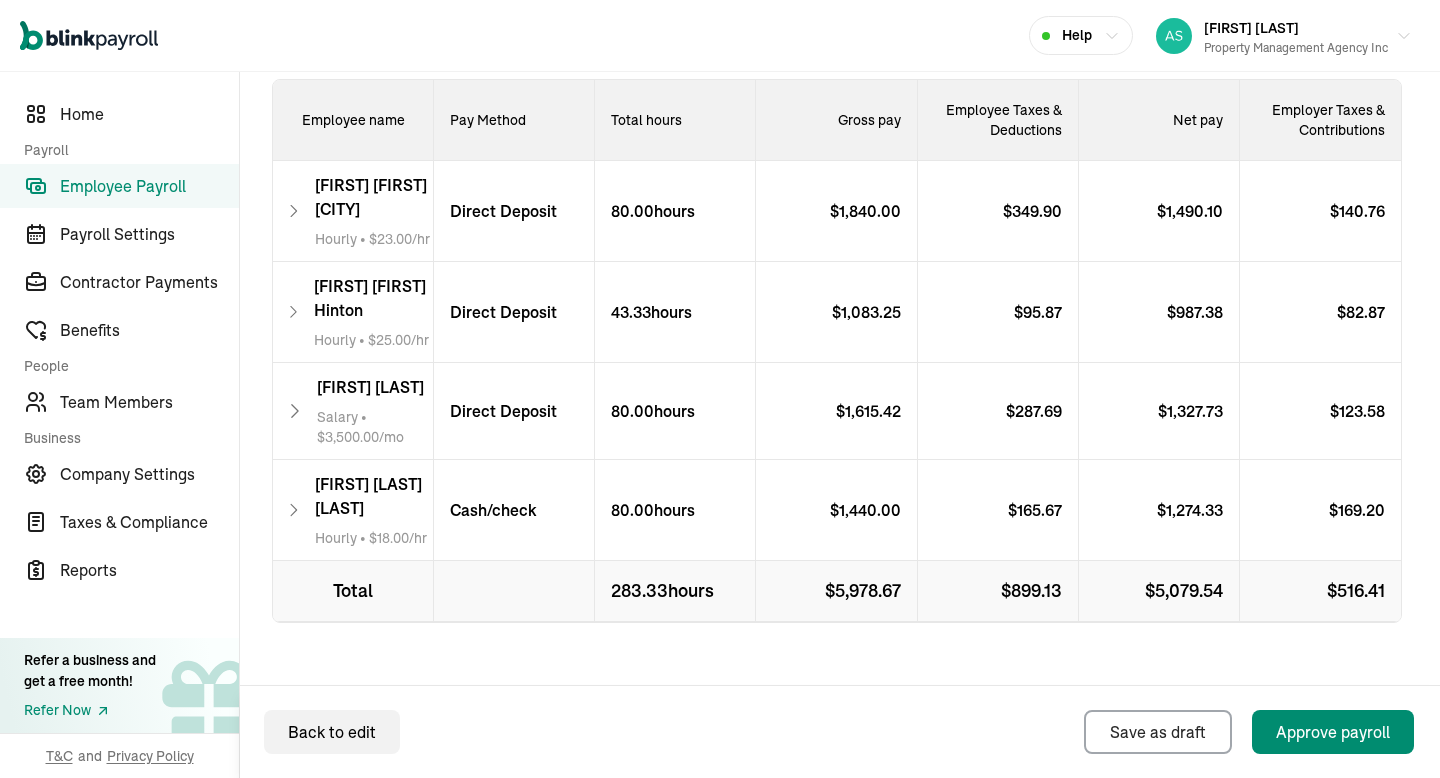click 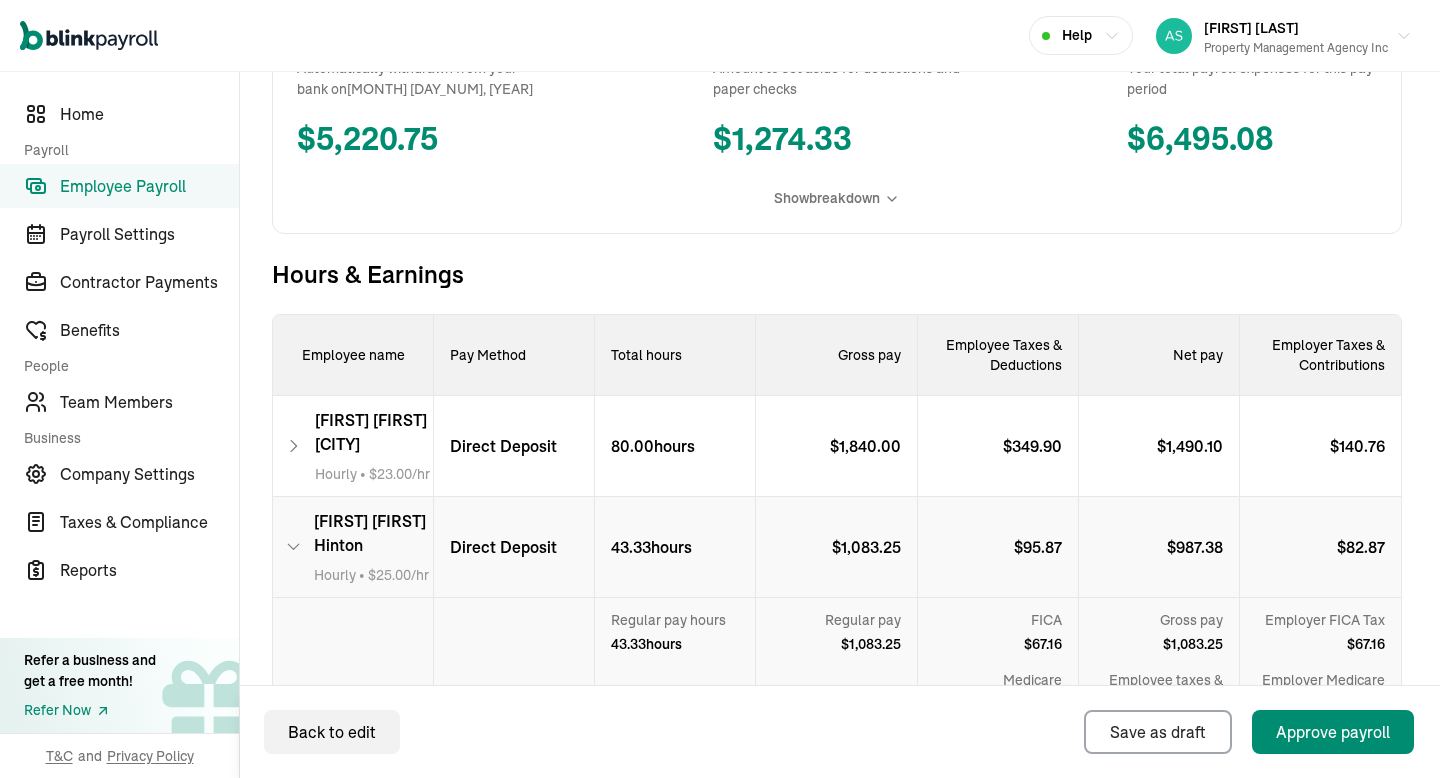 scroll, scrollTop: 0, scrollLeft: 0, axis: both 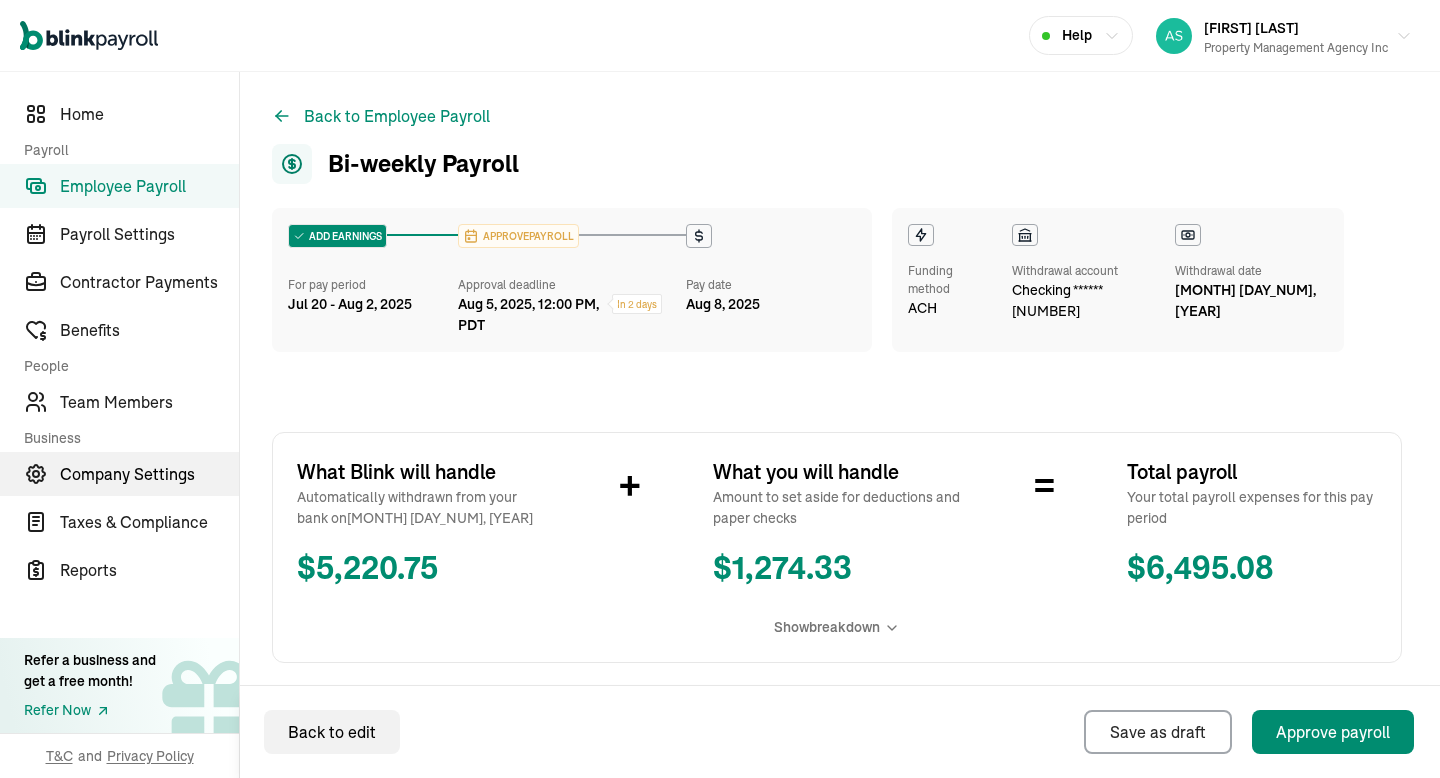 click on "Company Settings" at bounding box center (119, 474) 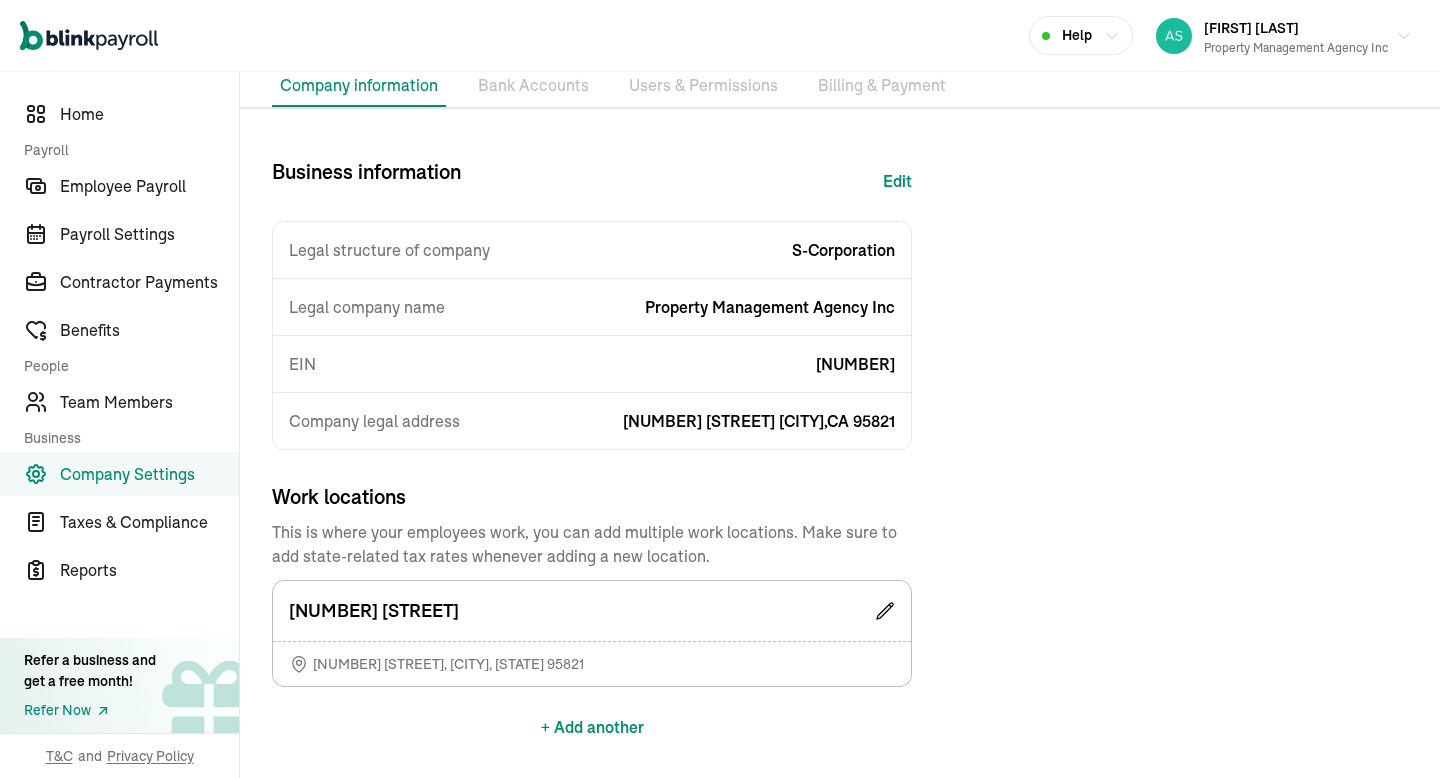 scroll, scrollTop: 101, scrollLeft: 0, axis: vertical 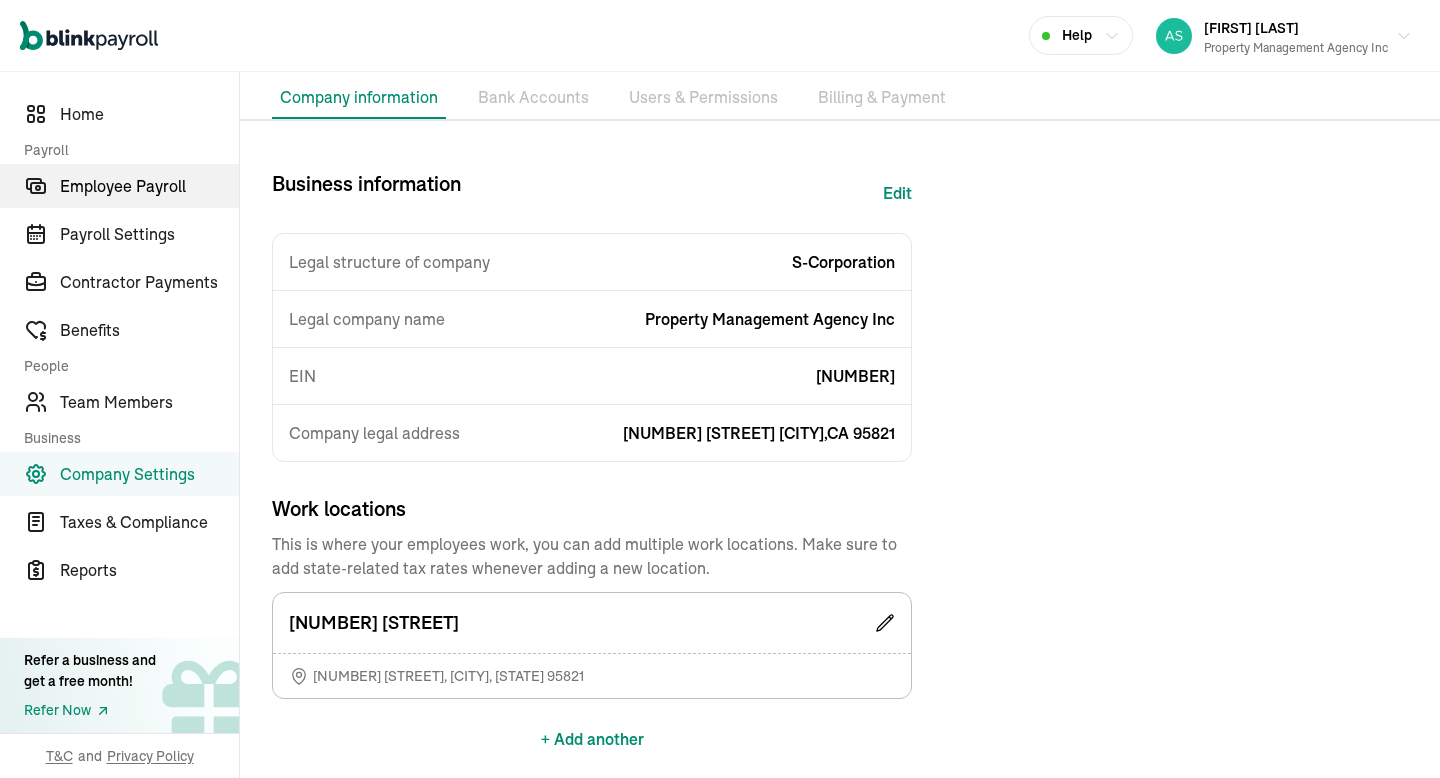 click on "Employee Payroll" at bounding box center [149, 186] 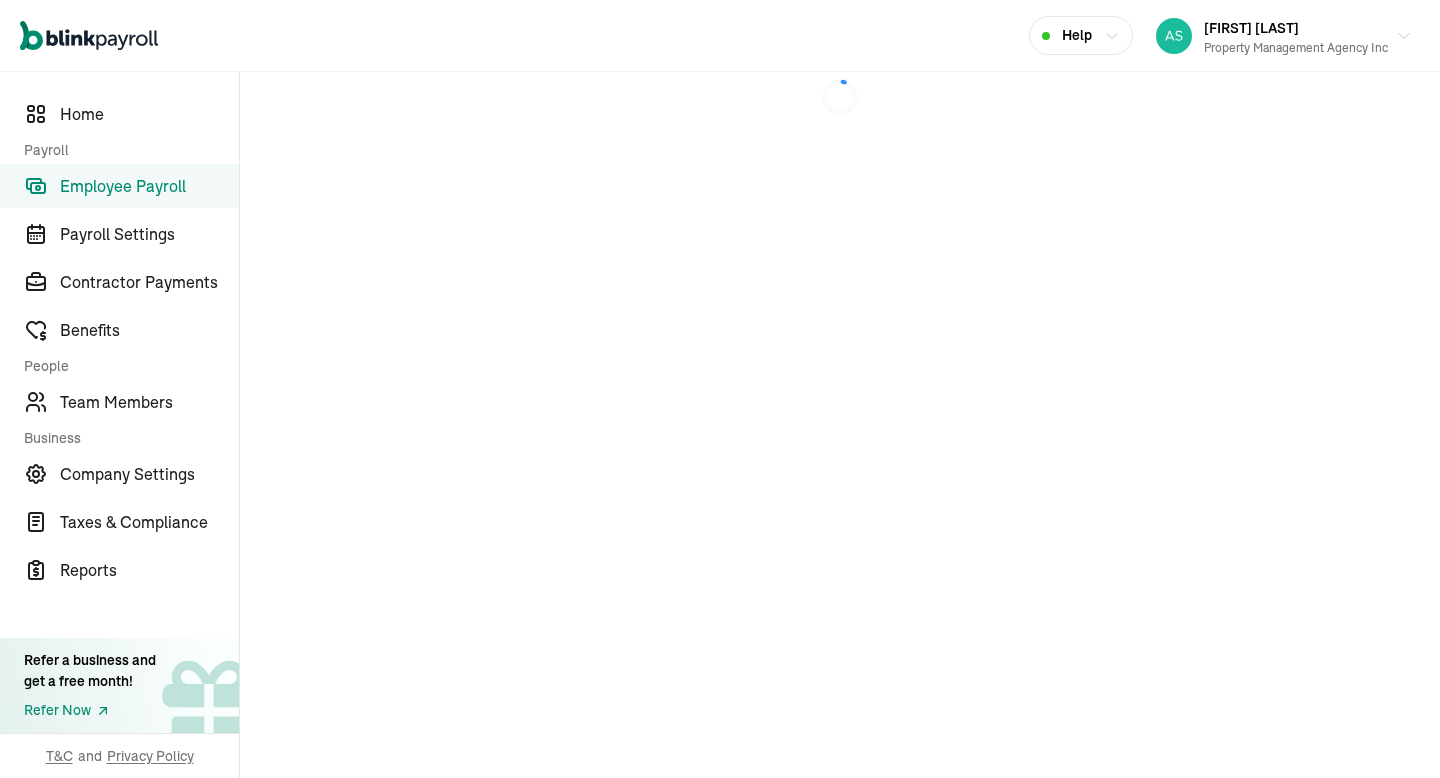 scroll, scrollTop: 0, scrollLeft: 0, axis: both 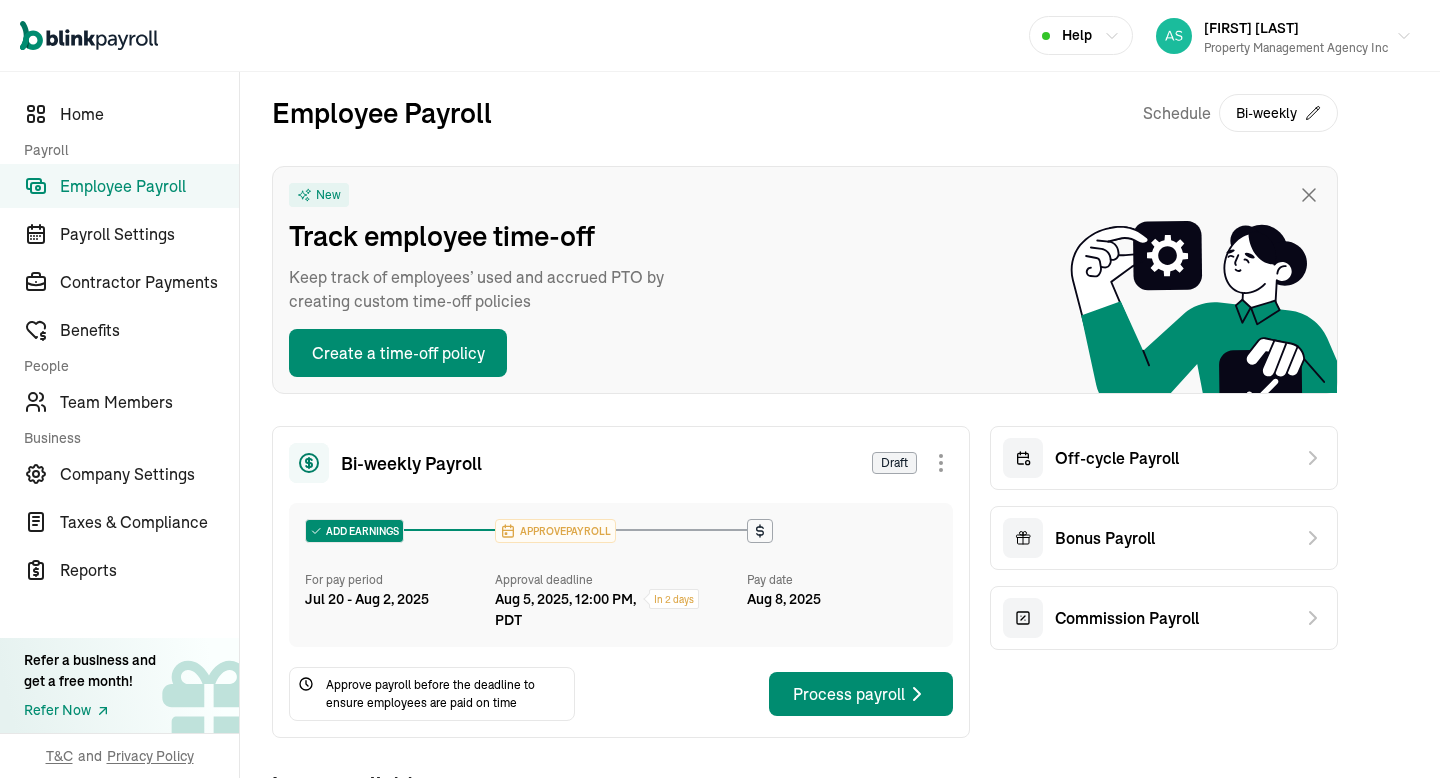 click on "Employee Payroll" at bounding box center (119, 186) 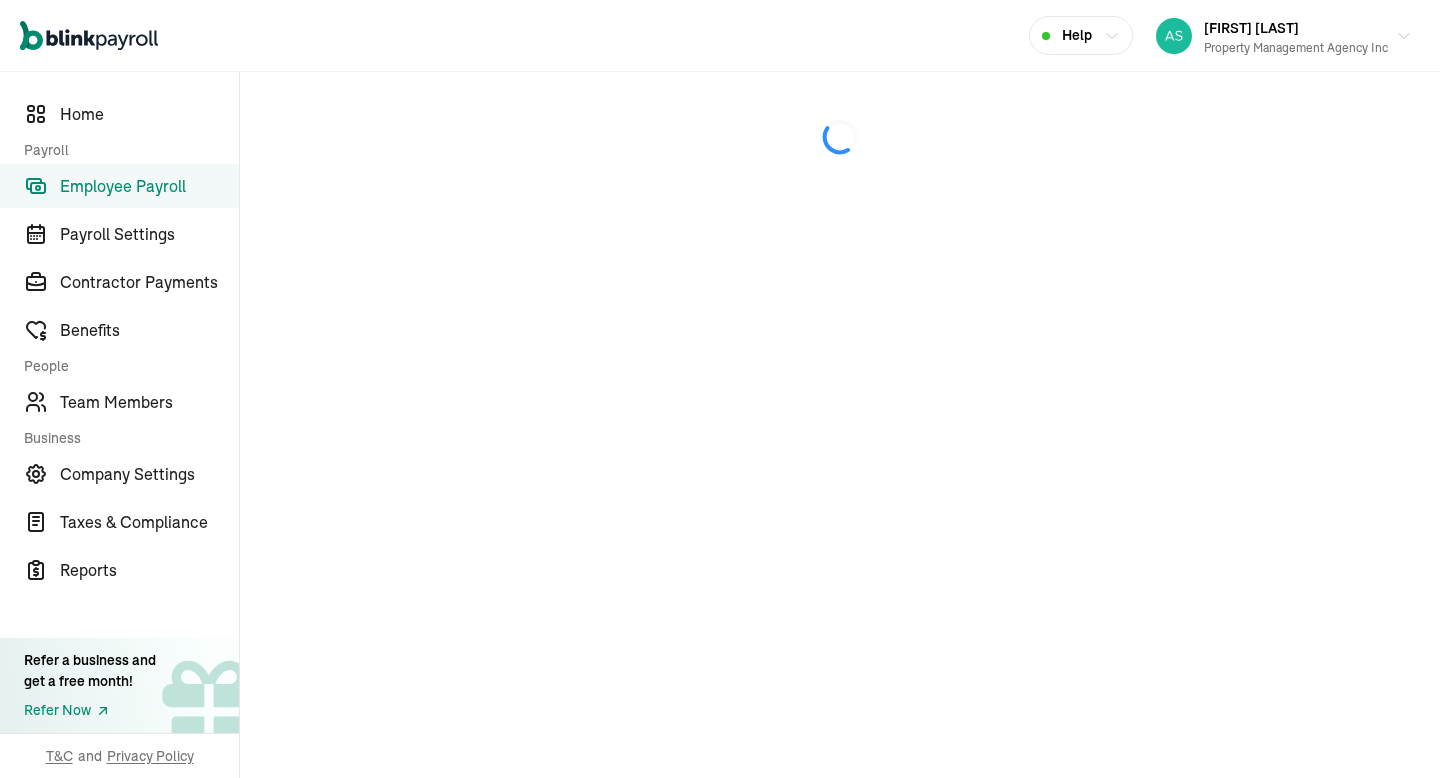 select on "direct_deposit" 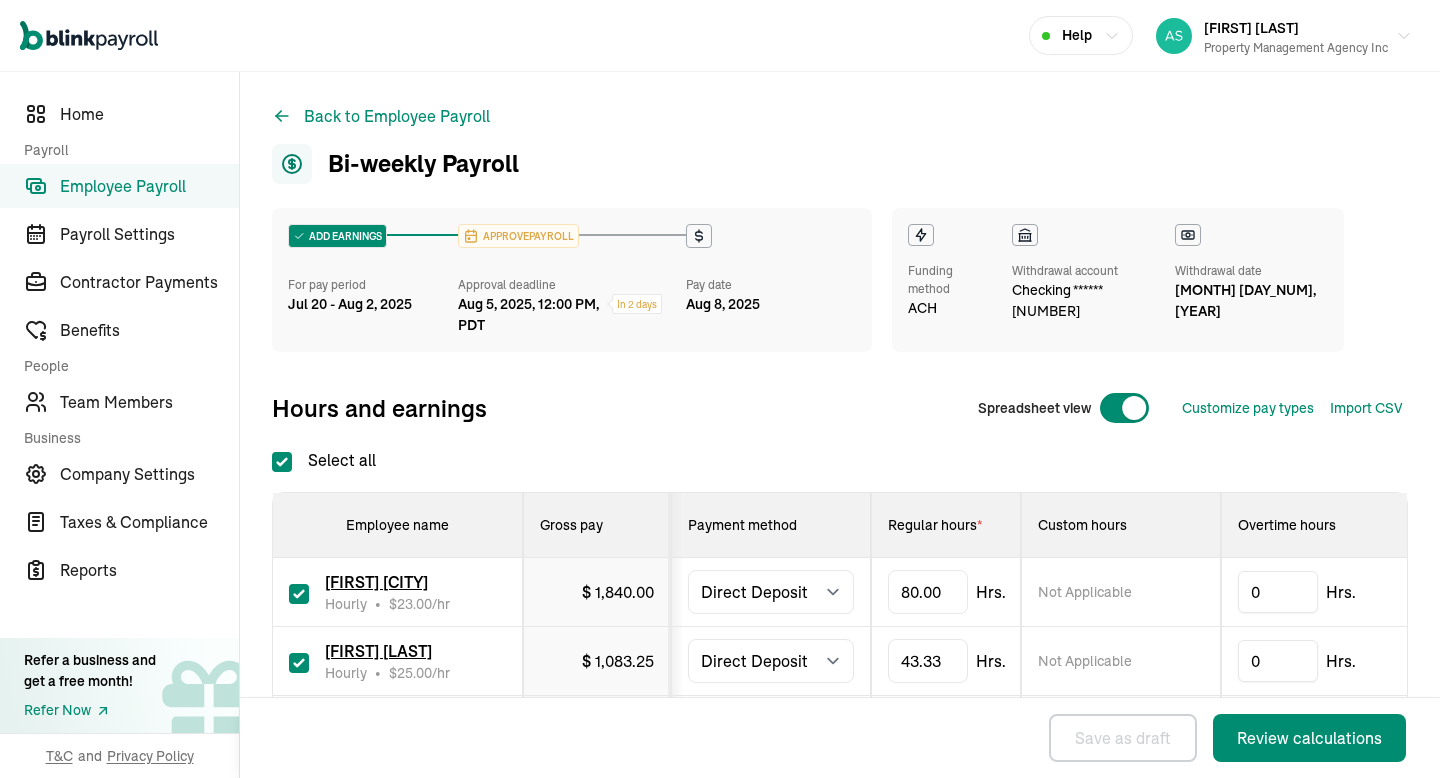 checkbox on "true" 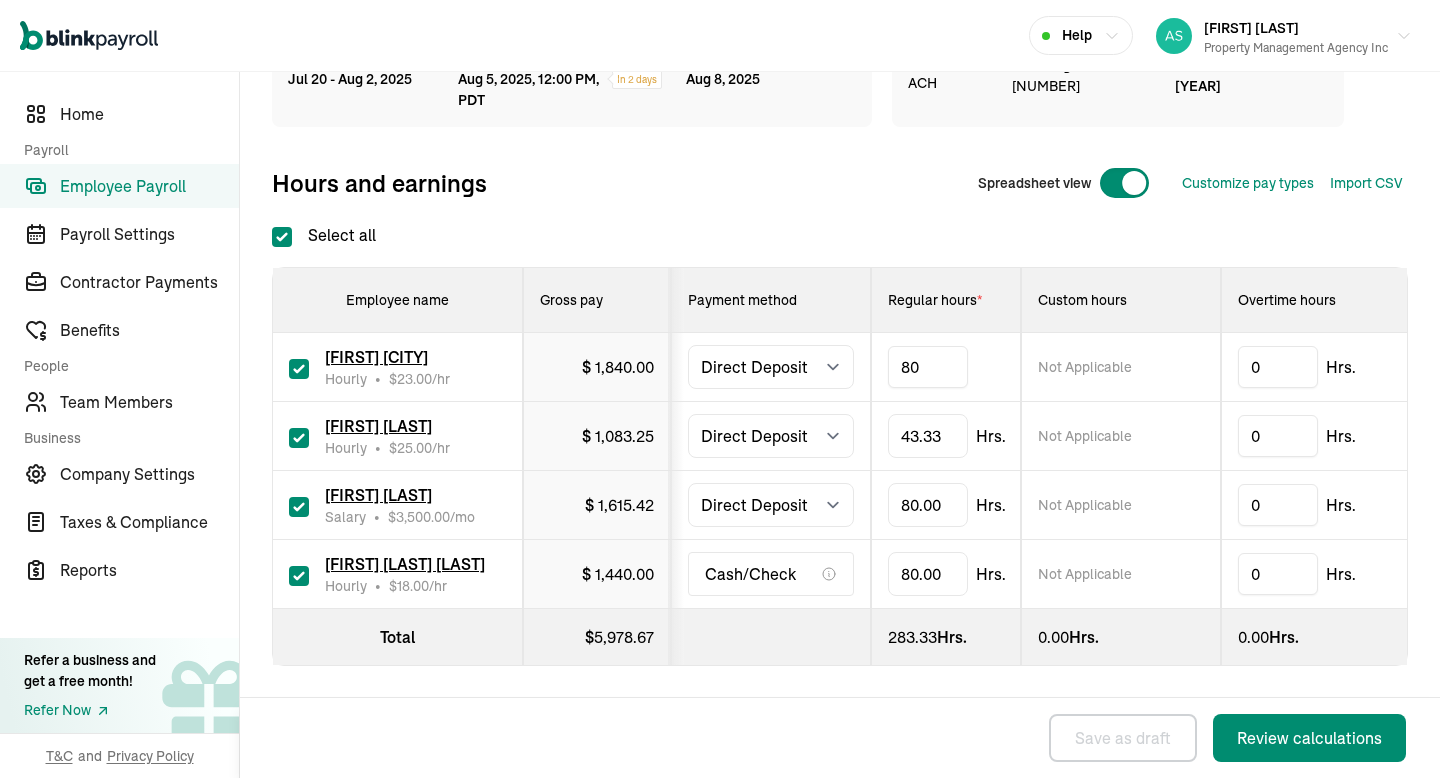 type on "8" 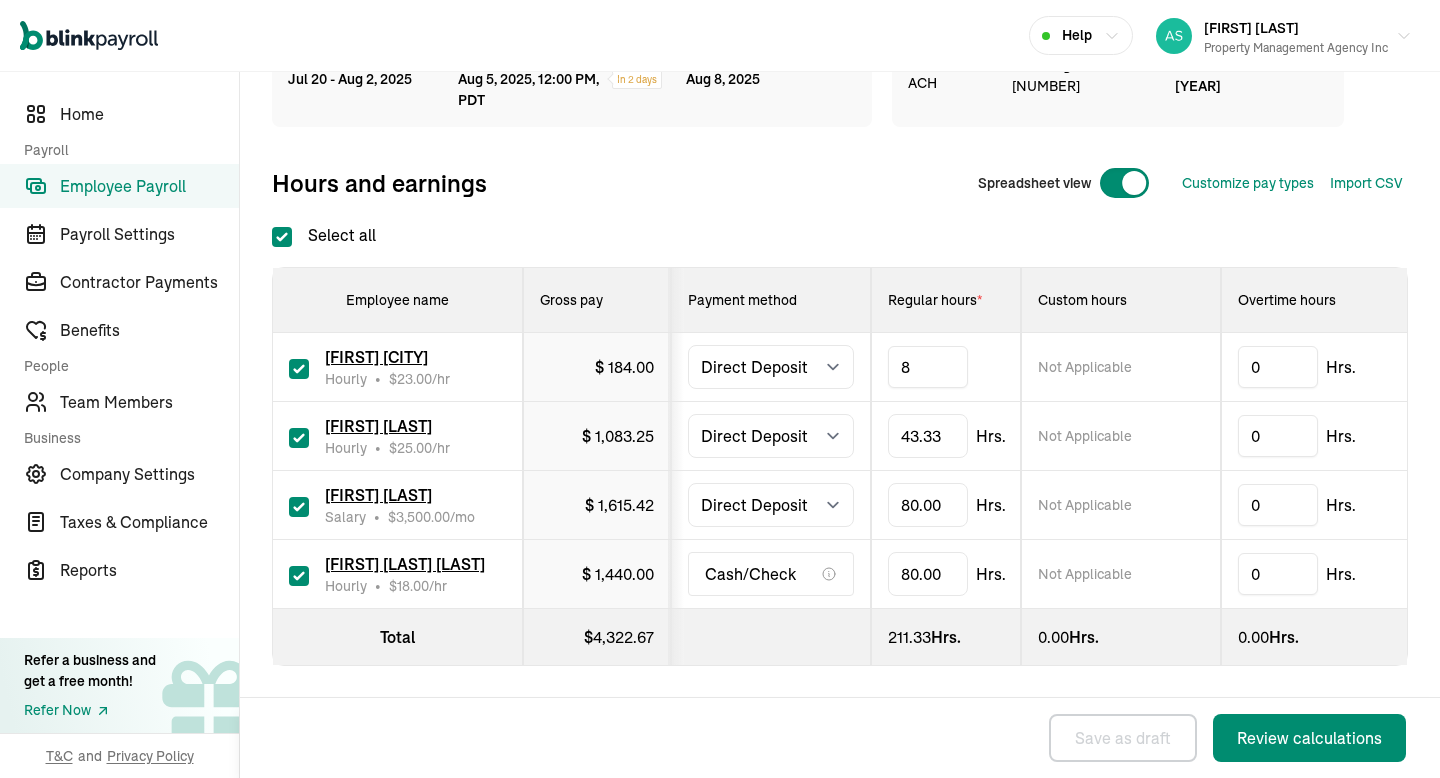 type 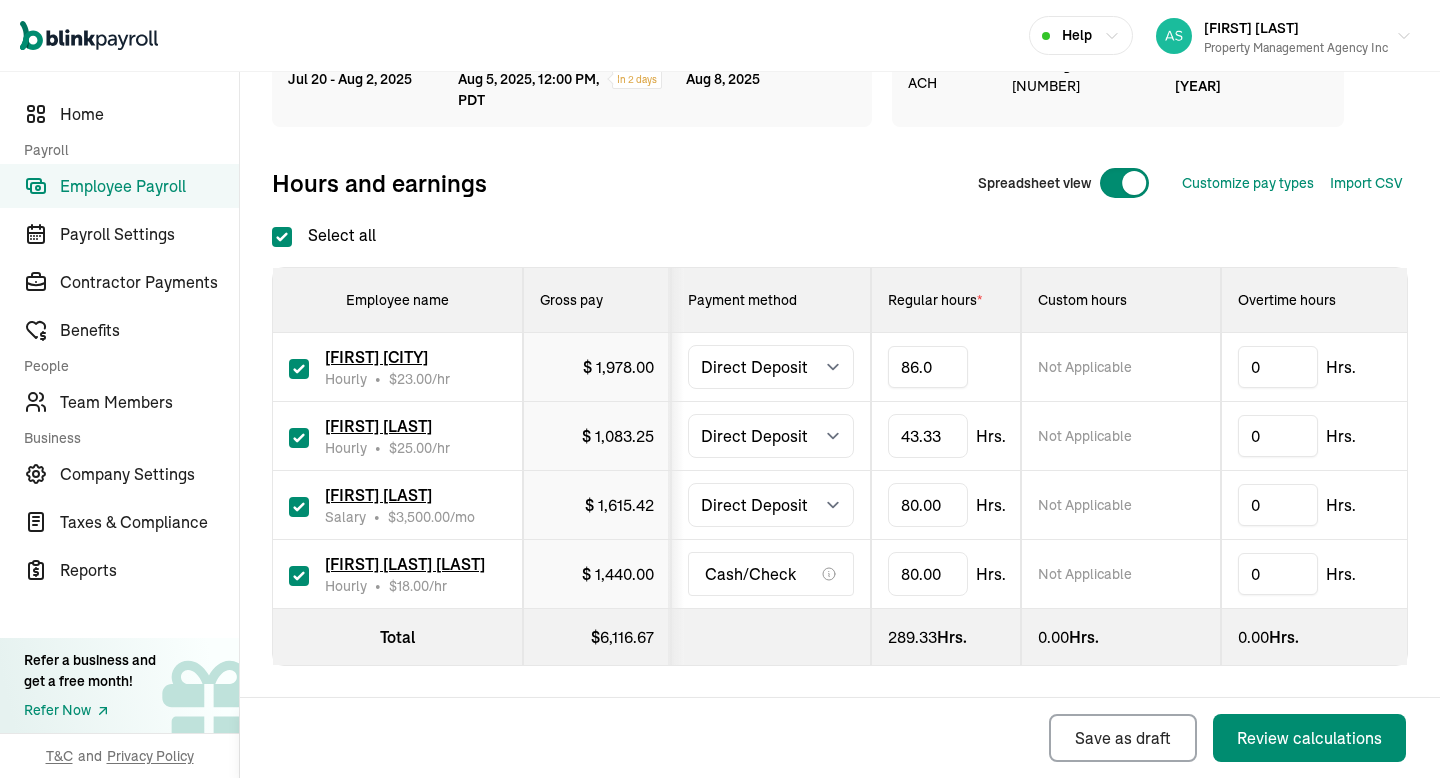 type on "86.02" 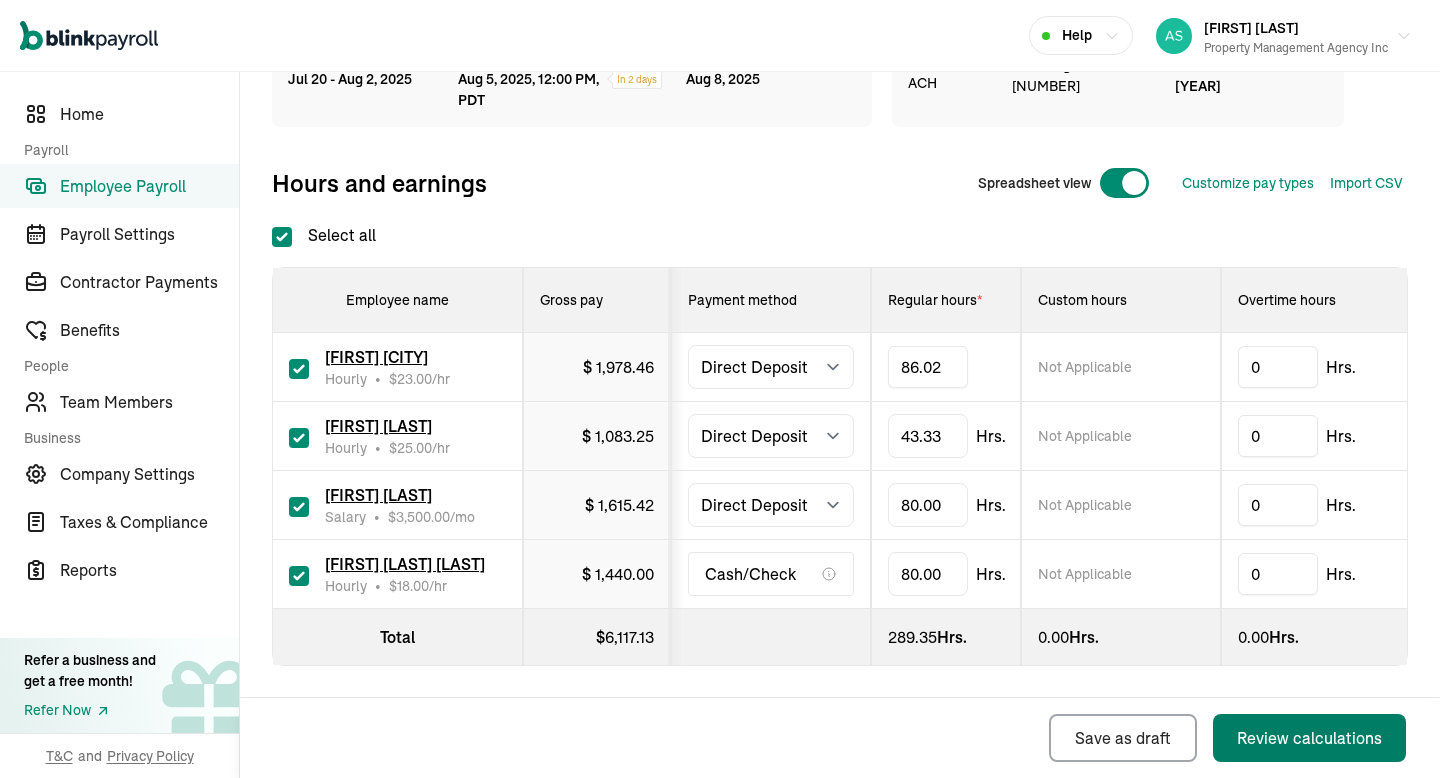 click on "Review calculations" at bounding box center (1309, 738) 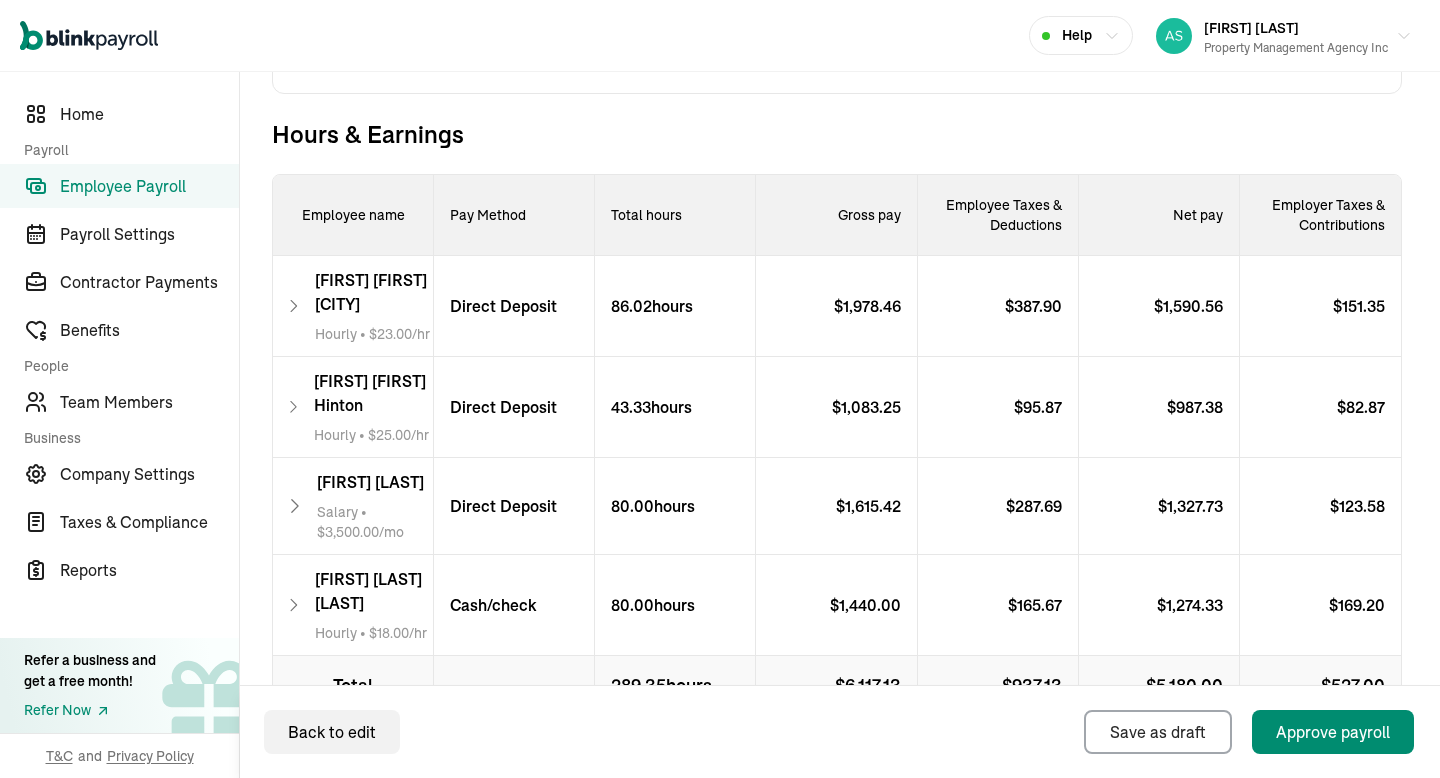 scroll, scrollTop: 691, scrollLeft: 0, axis: vertical 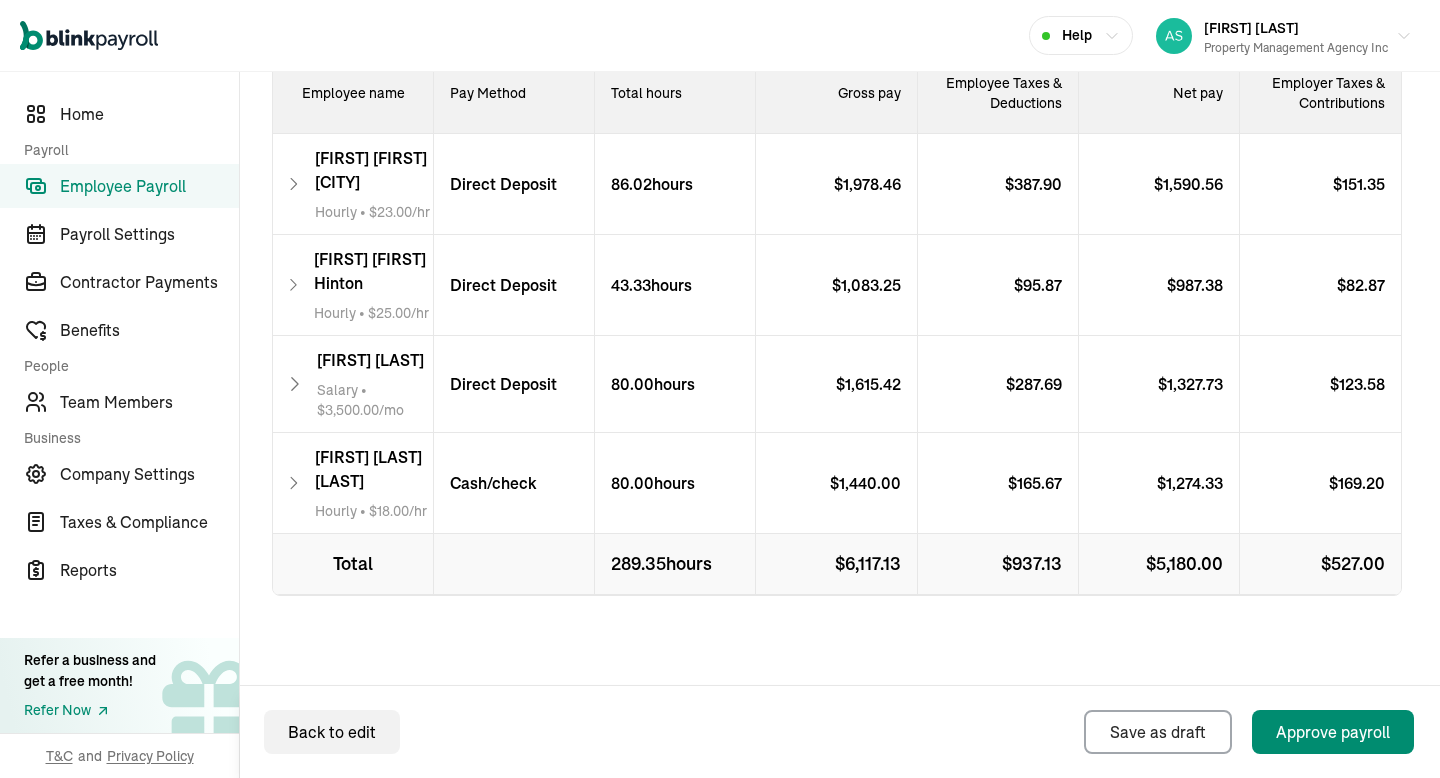 click on "[FIRST] [LAST] [LAST] • [PRICE] /hr" at bounding box center [353, 184] 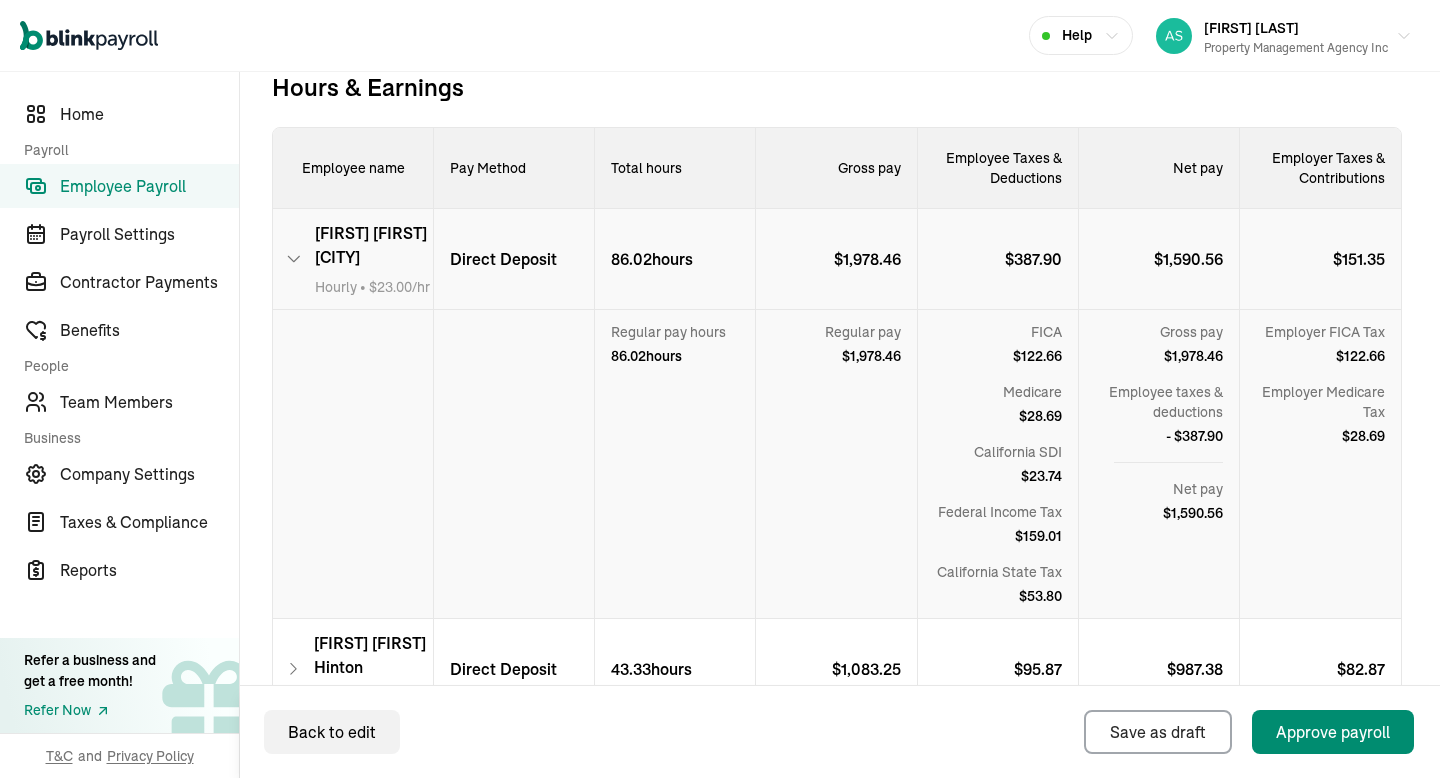 scroll, scrollTop: 614, scrollLeft: 0, axis: vertical 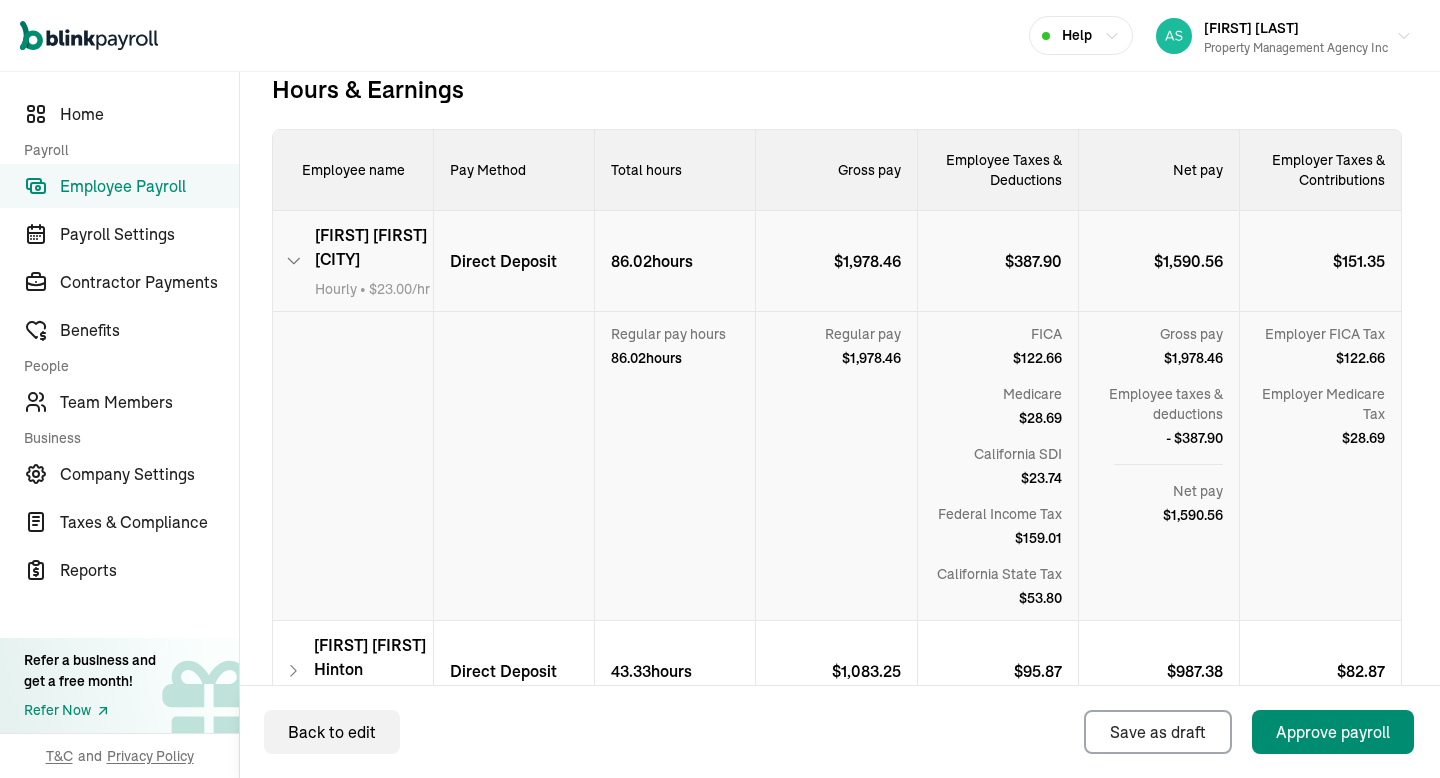 click on "[FIRST] [LAST] [LAST] • [PRICE] /hr" at bounding box center (353, 261) 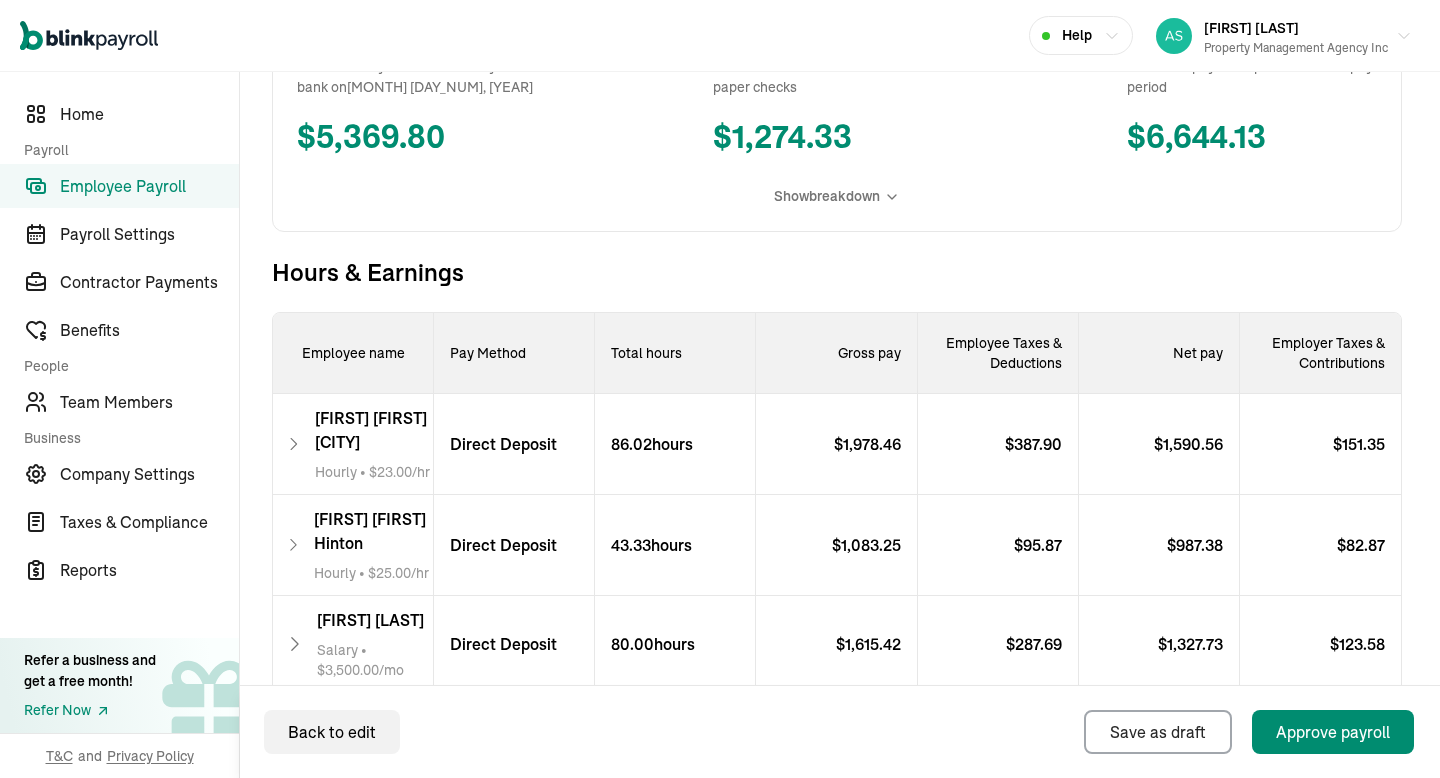 scroll, scrollTop: 298, scrollLeft: 0, axis: vertical 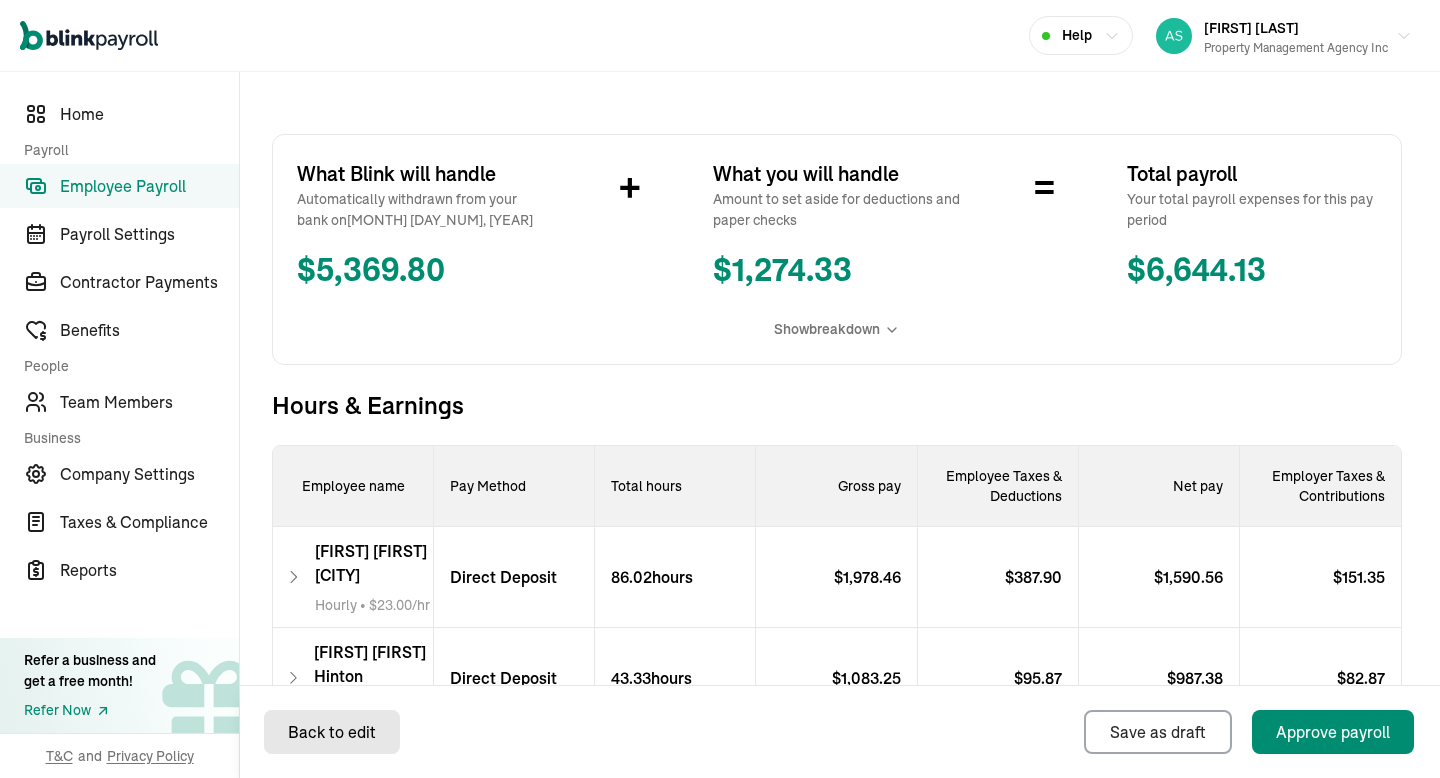 select on "direct_deposit" 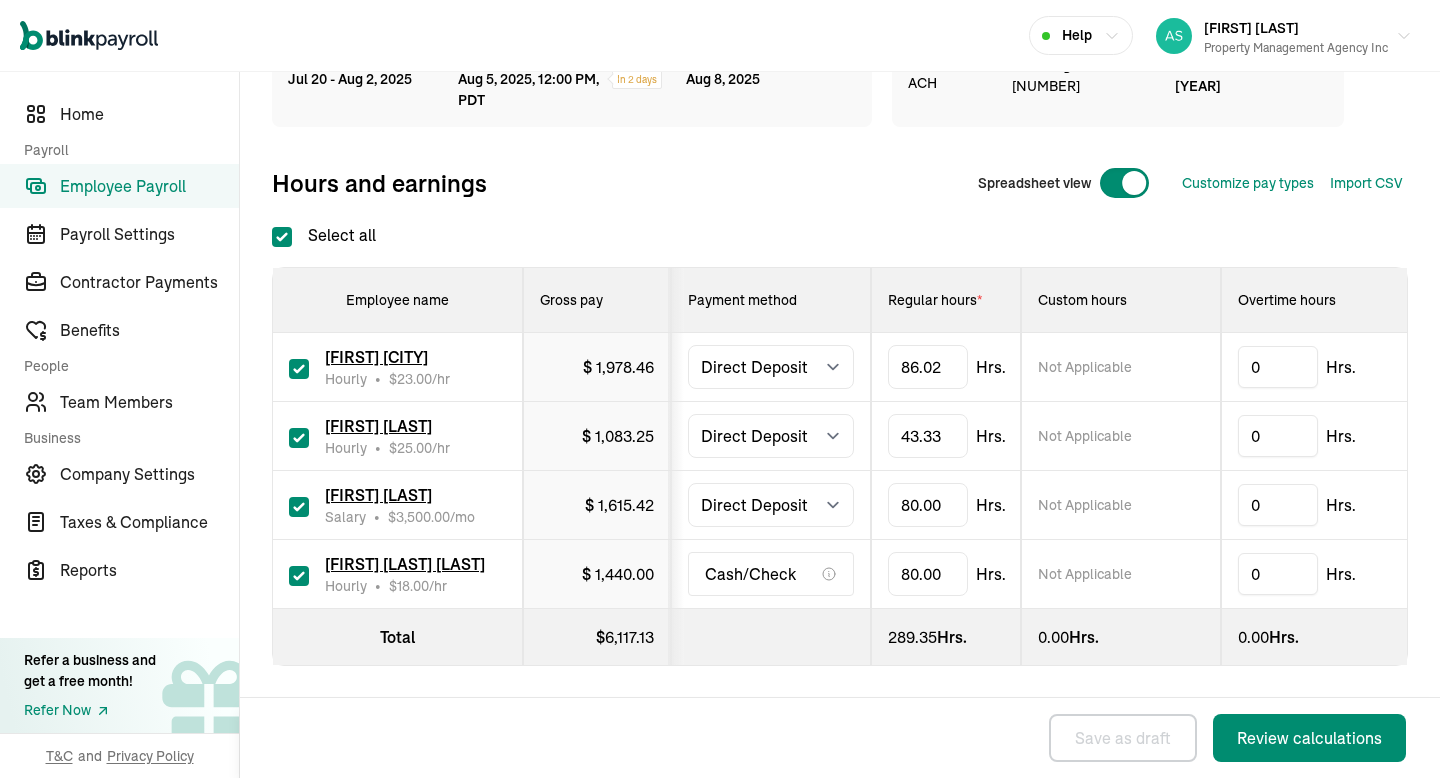 scroll, scrollTop: 0, scrollLeft: 0, axis: both 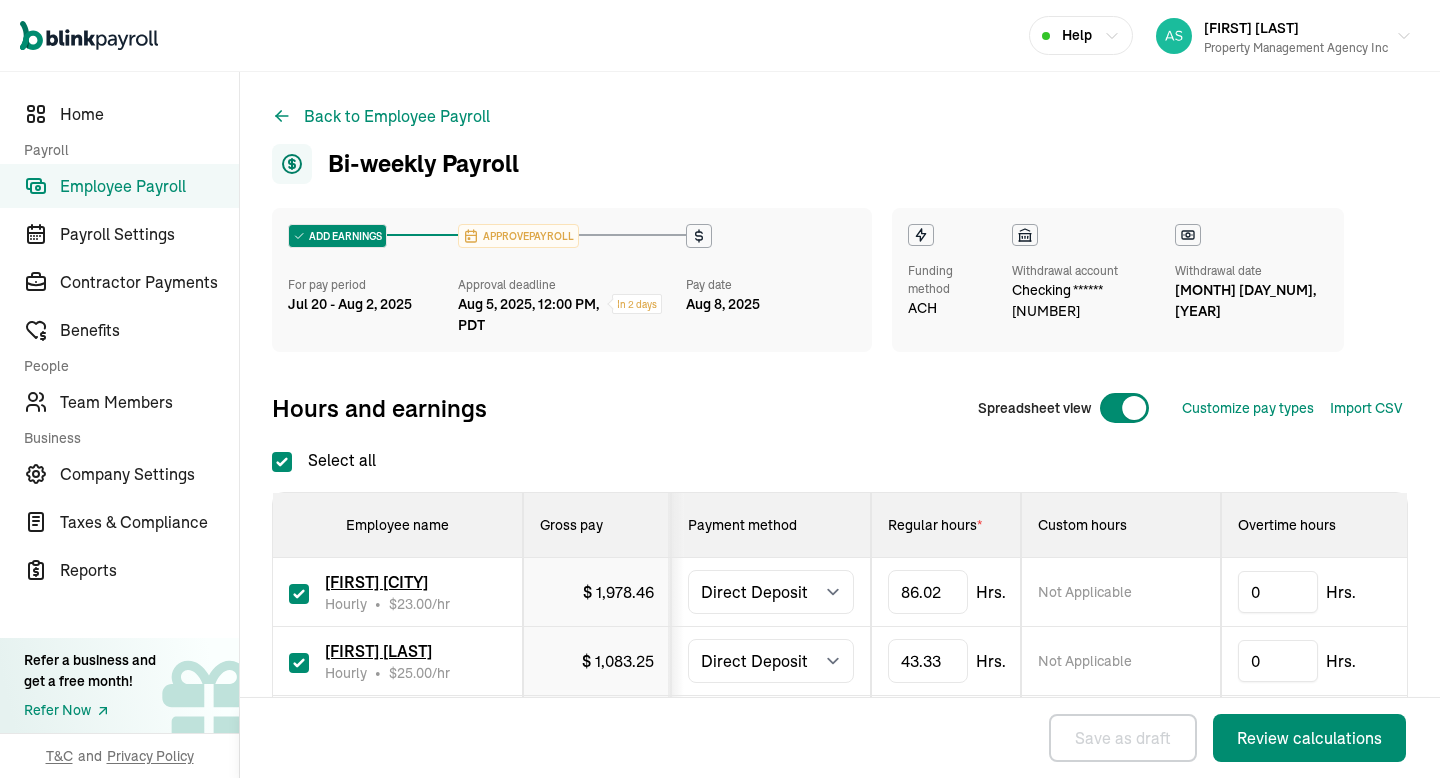 checkbox on "true" 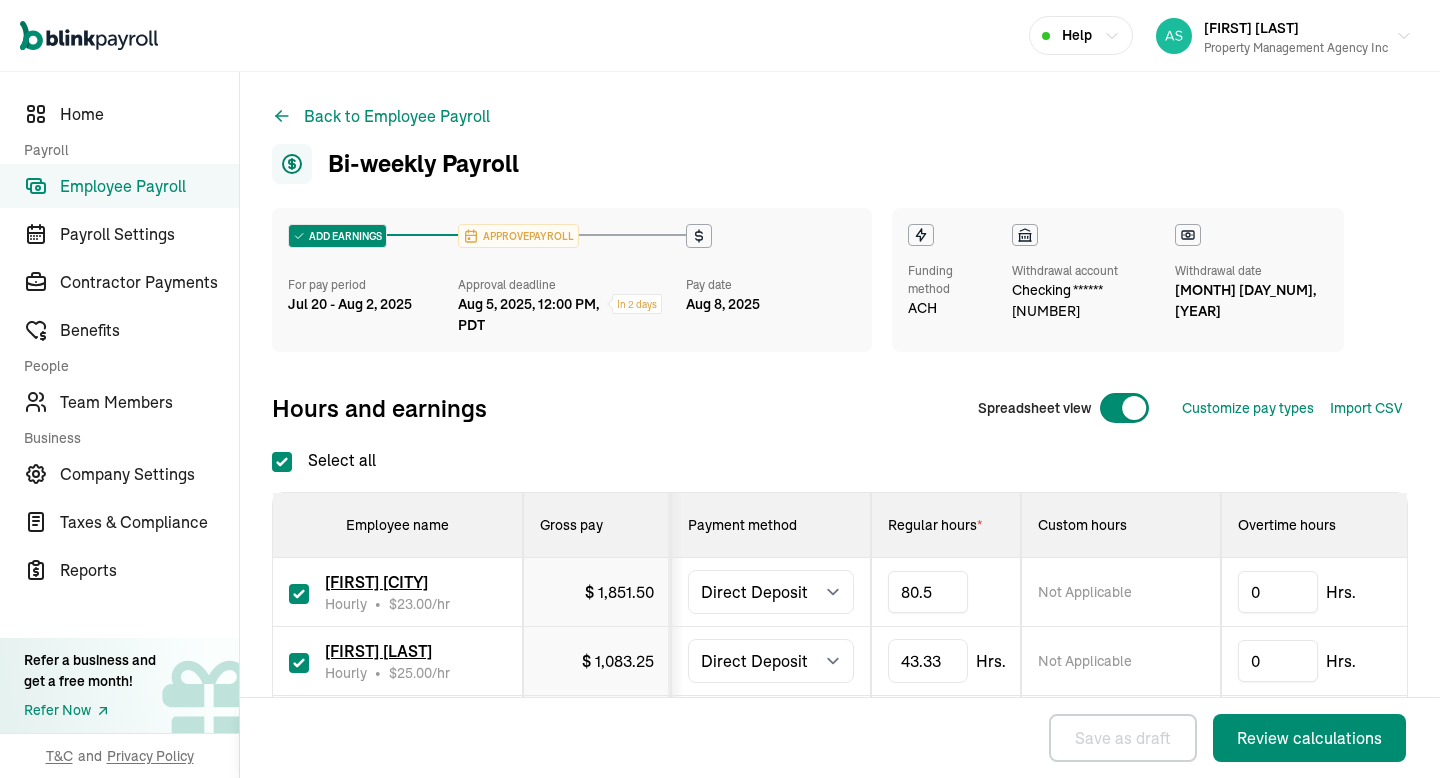 type on "80.59" 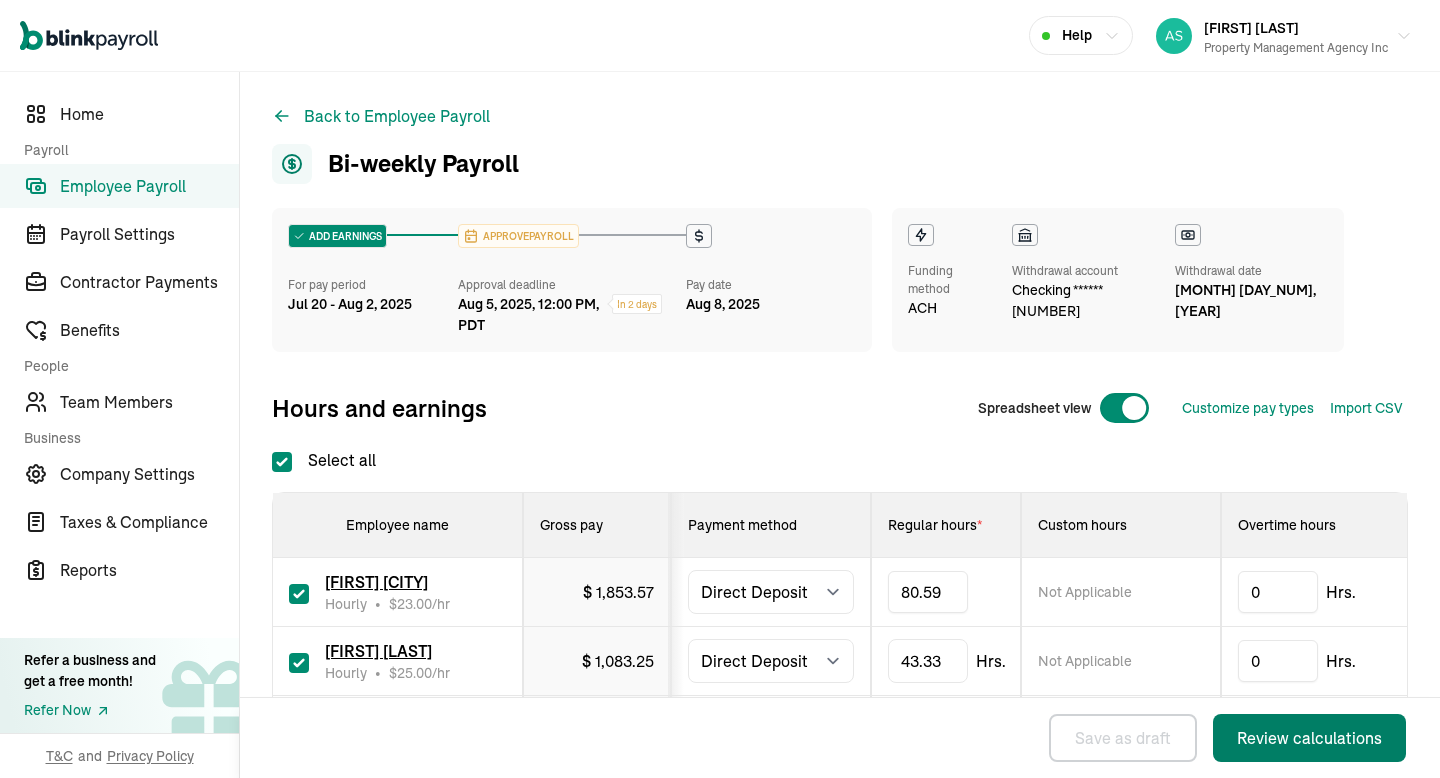 click on "Review calculations" at bounding box center [1309, 738] 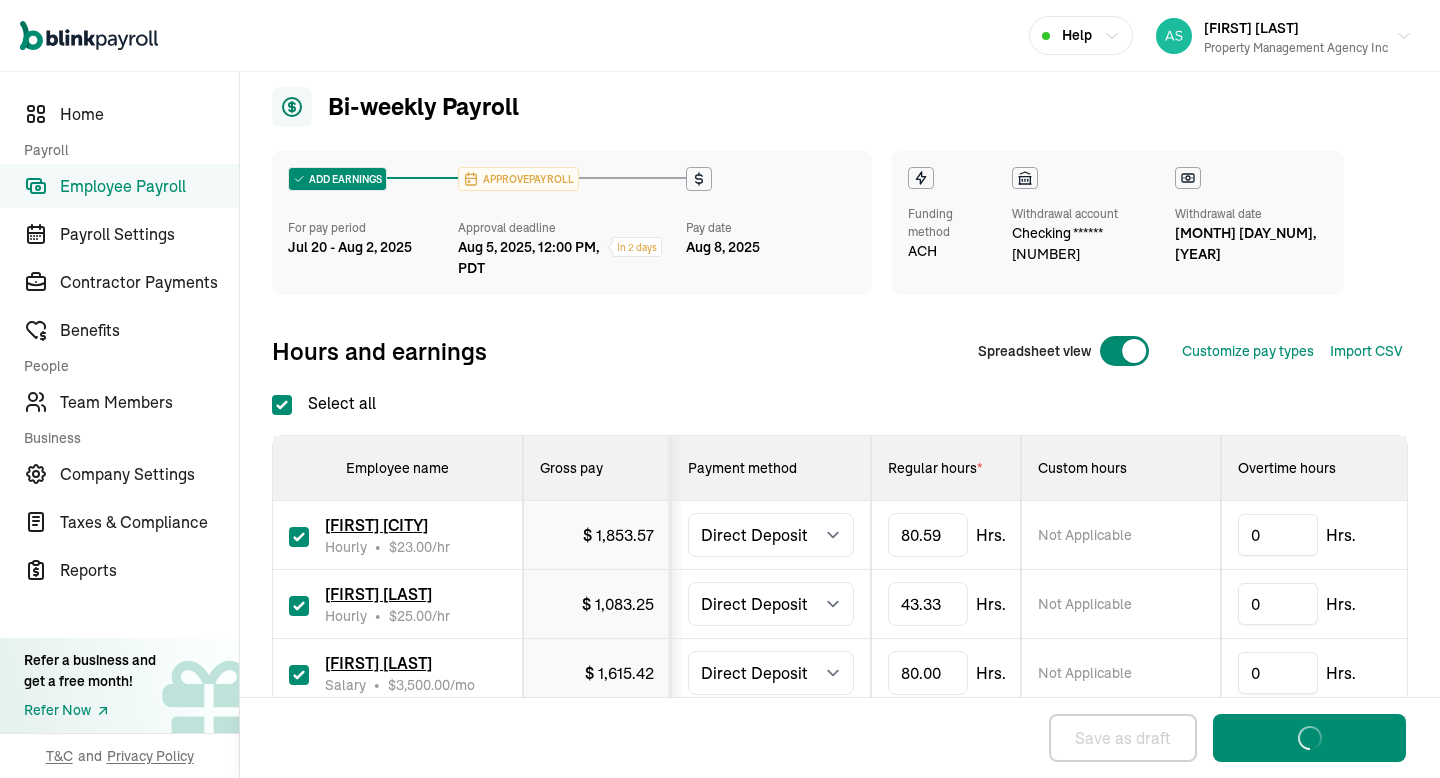 scroll, scrollTop: 58, scrollLeft: 0, axis: vertical 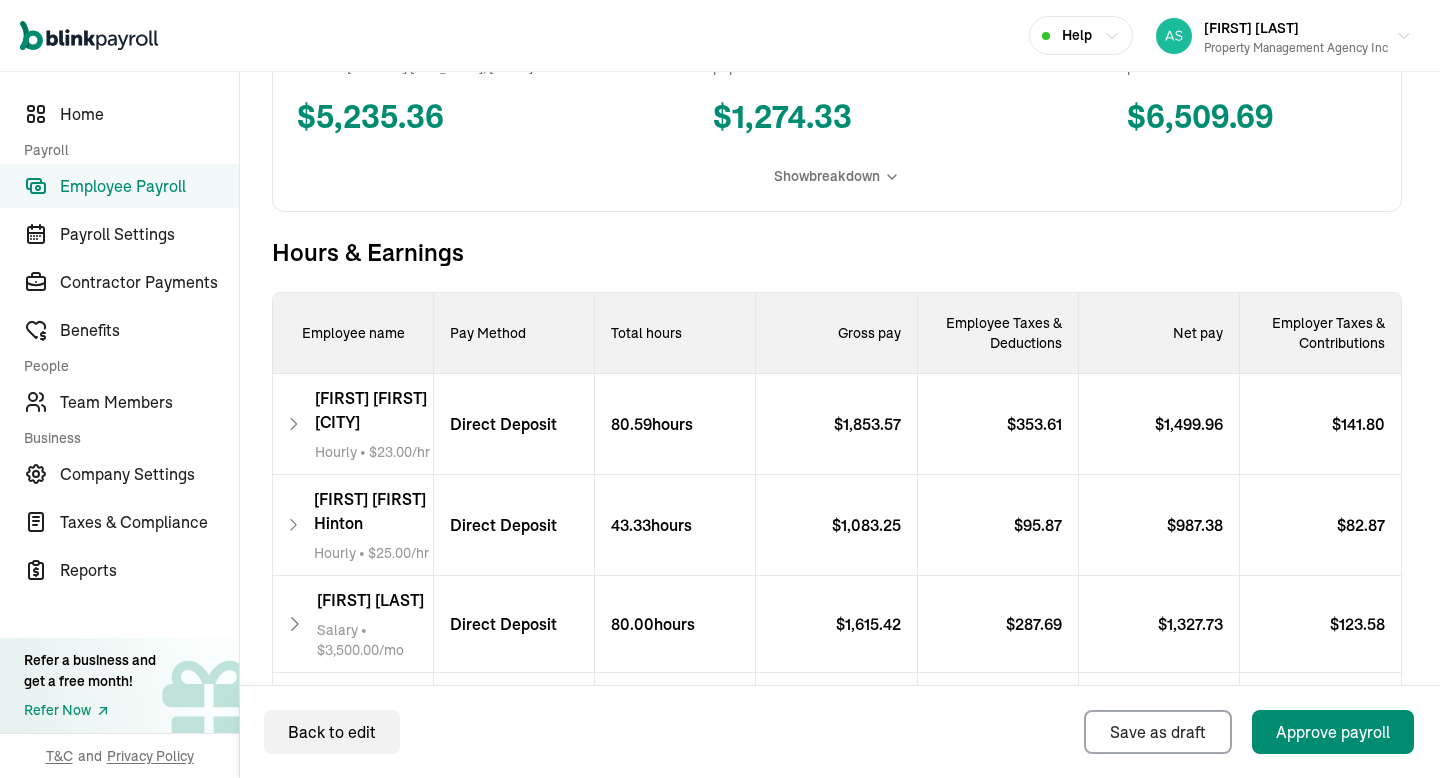 click 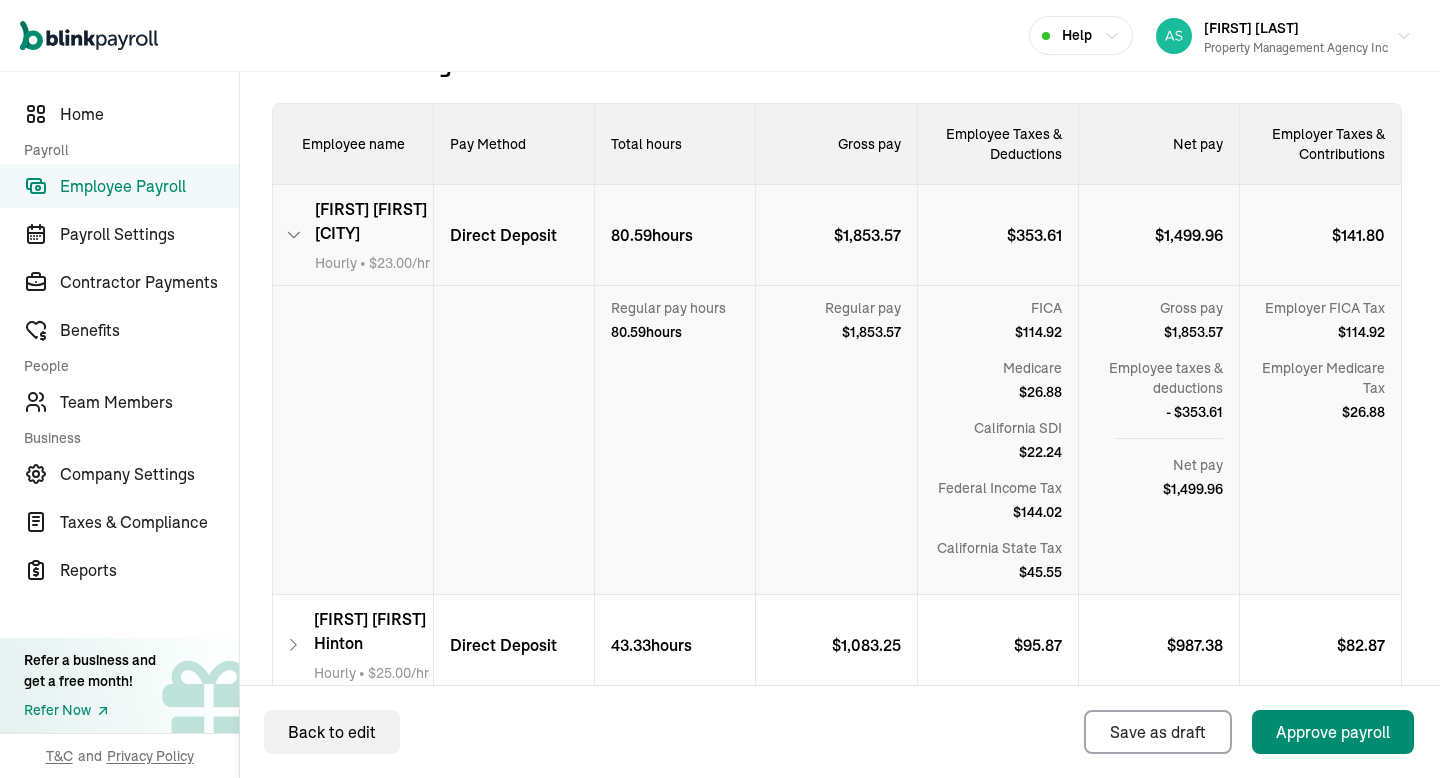 scroll, scrollTop: 637, scrollLeft: 0, axis: vertical 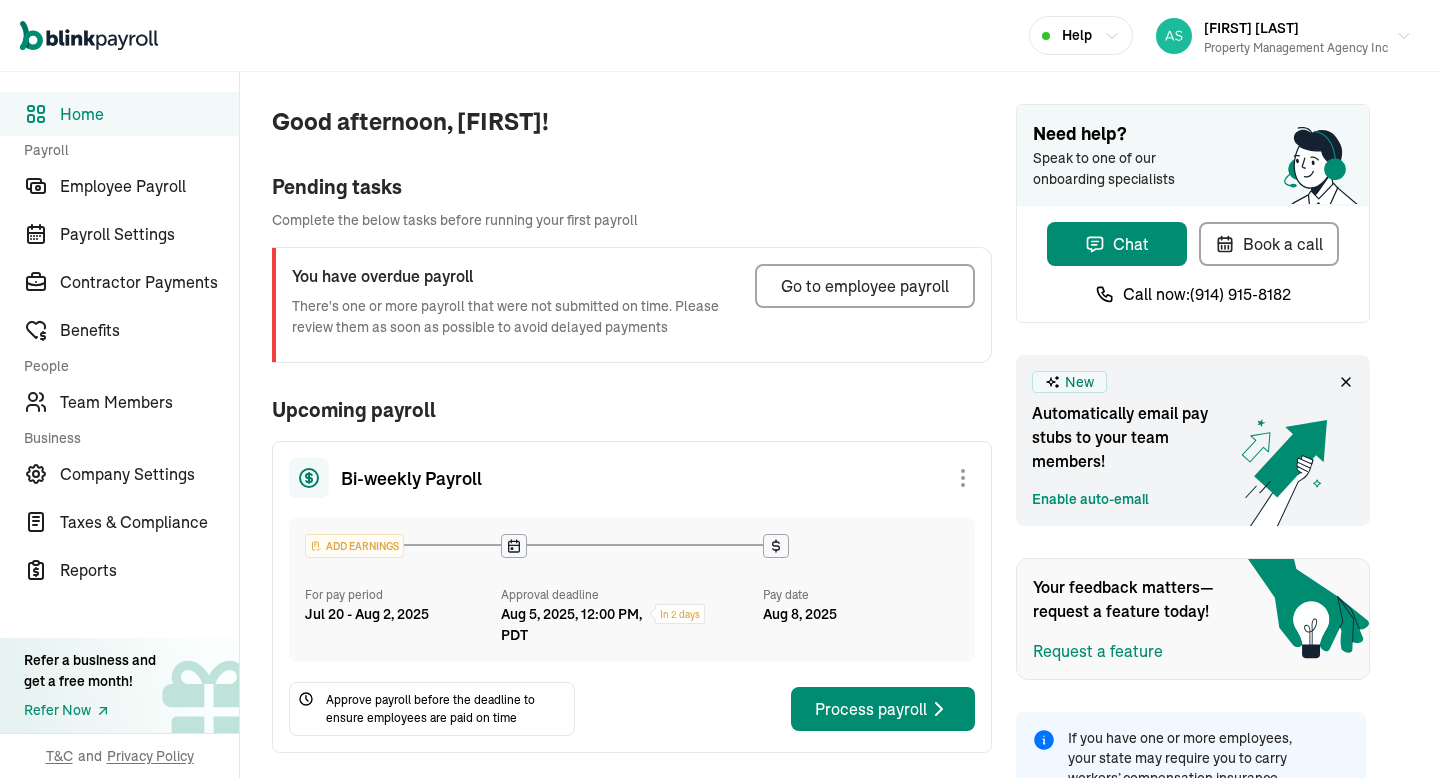 click on "Good afternoon, [FIRST]! Pending tasks Complete the below tasks before running your first payroll You have overdue payroll There's one or more payroll that were not submitted on time. Please review them as soon as possible to avoid delayed payments Go to employee payroll Upcoming payroll Bi-weekly Payroll ADD EARNINGS For pay period [MONTH] [DAY] - [MONTH] [DAY], [YEAR] Approval deadline [MONTH] [DAY], [YEAR], [HOUR]:[MINUTE] [AM/PM], [TIMEZONE] In 2 days Pay date [YEAR] Approve payroll before the deadline to ensure employees are paid on time Process payroll Contractors Make a 1099 contractor payment To make your contractor payments, click on make a payment button and enter payment details Make a payment View Contractors New Automatically email pay stubs to your team members! Enable auto-email   Your feedback matters—request a feature today! Request a feature" at bounding box center [616, 591] 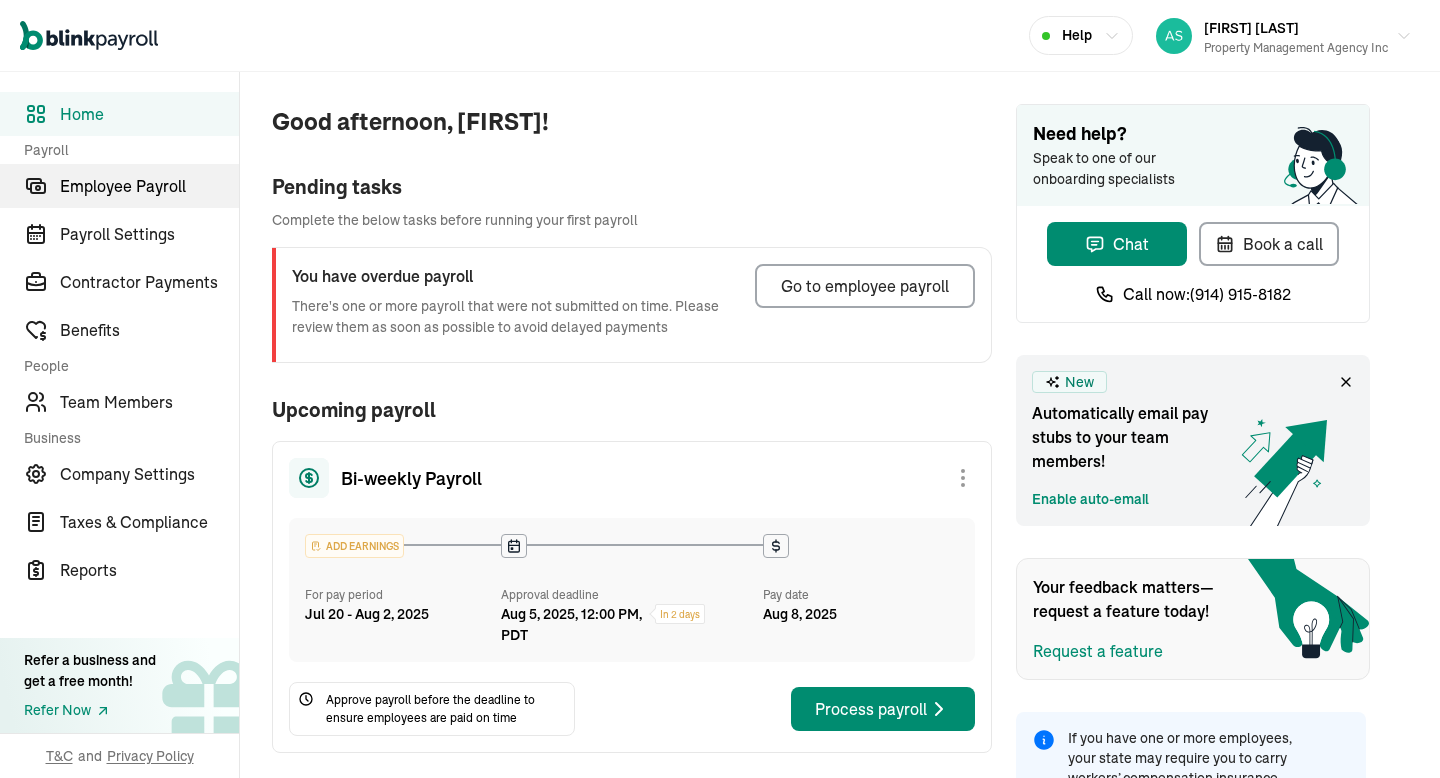 click on "Employee Payroll" at bounding box center (149, 186) 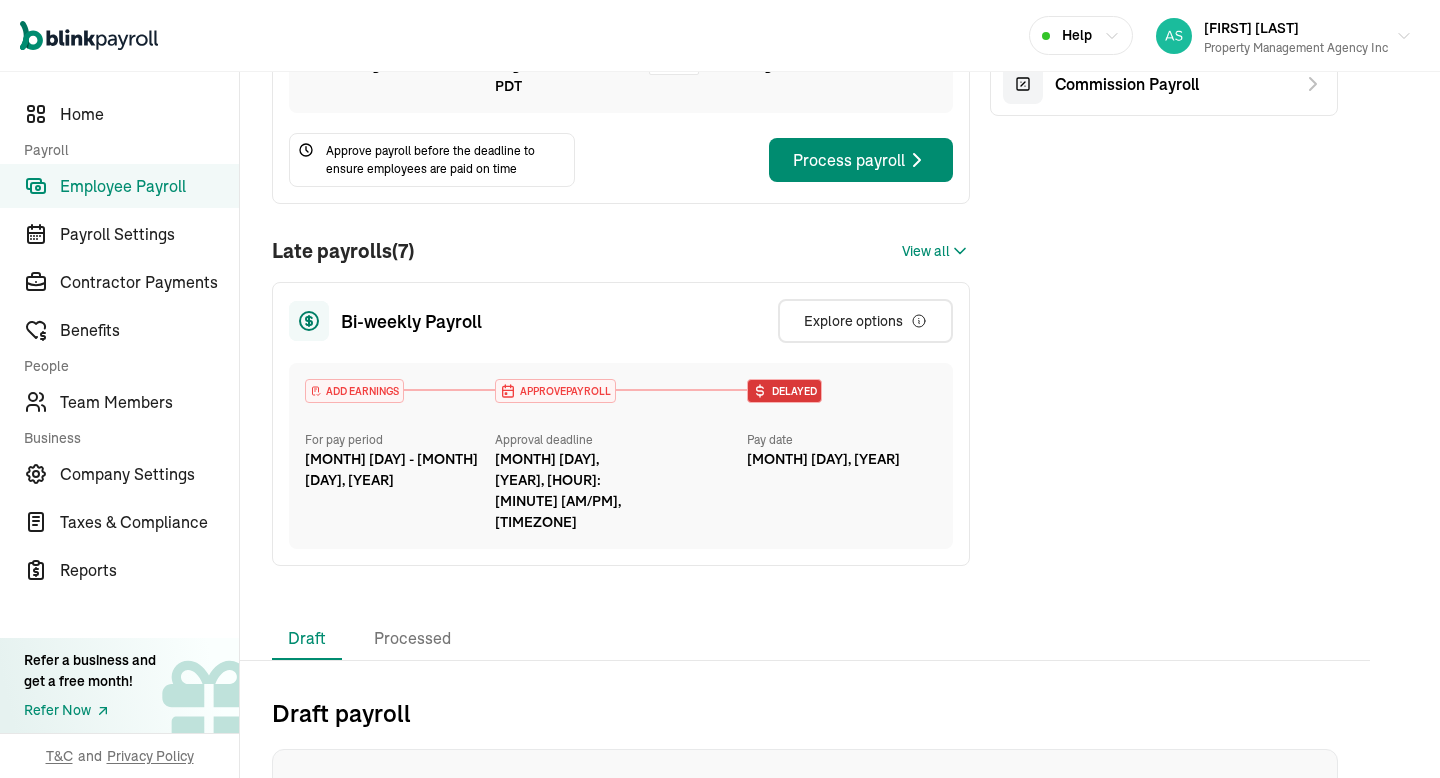 scroll, scrollTop: 597, scrollLeft: 0, axis: vertical 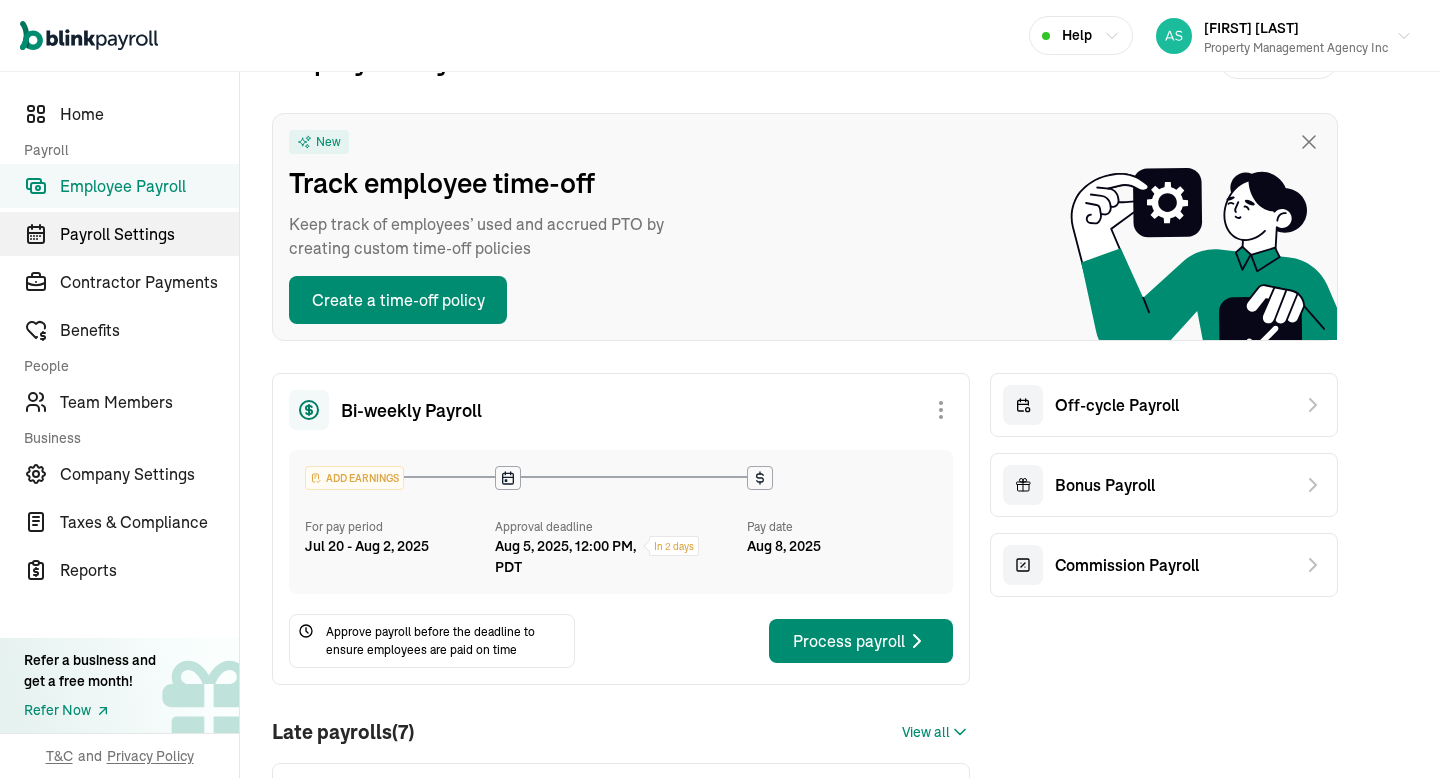 click on "Payroll Settings" at bounding box center (149, 234) 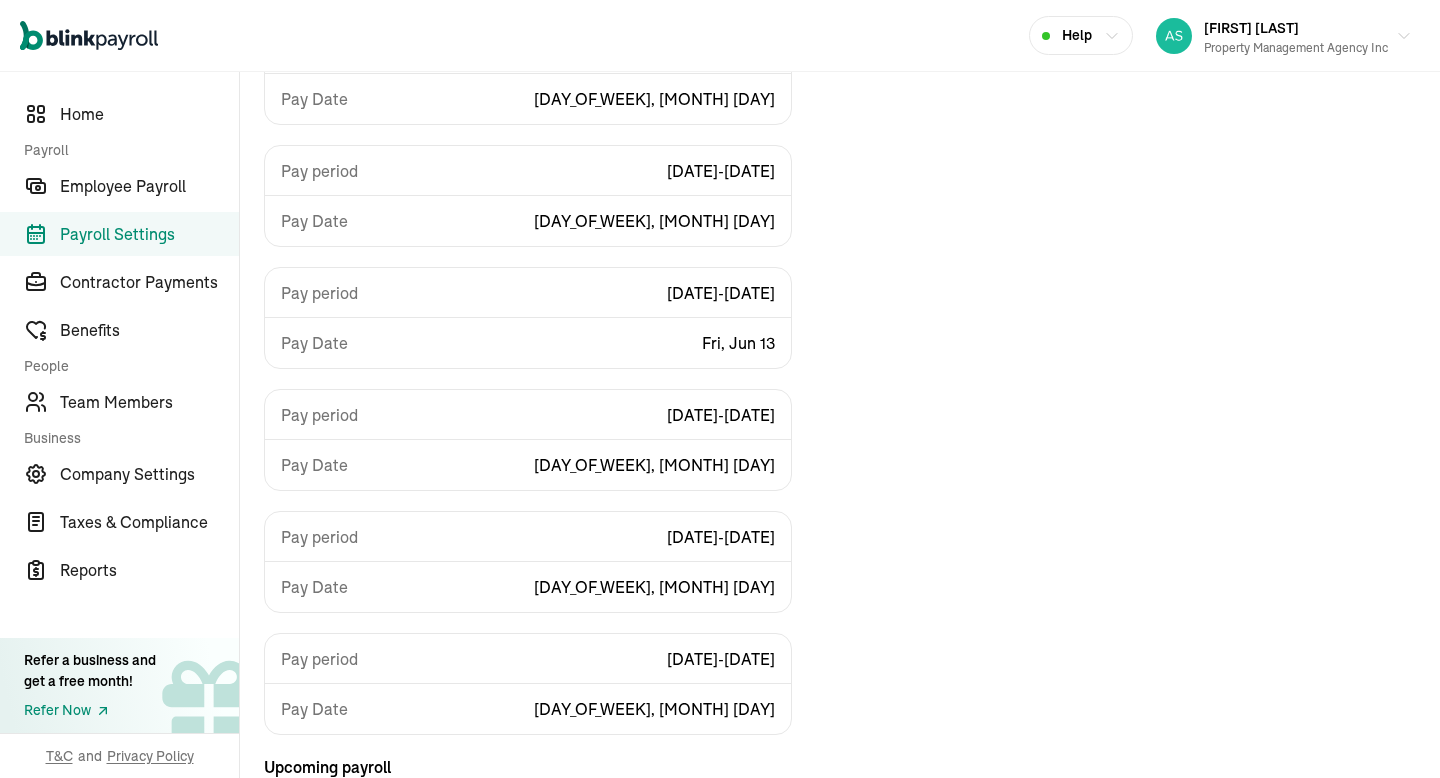 scroll, scrollTop: 60, scrollLeft: 0, axis: vertical 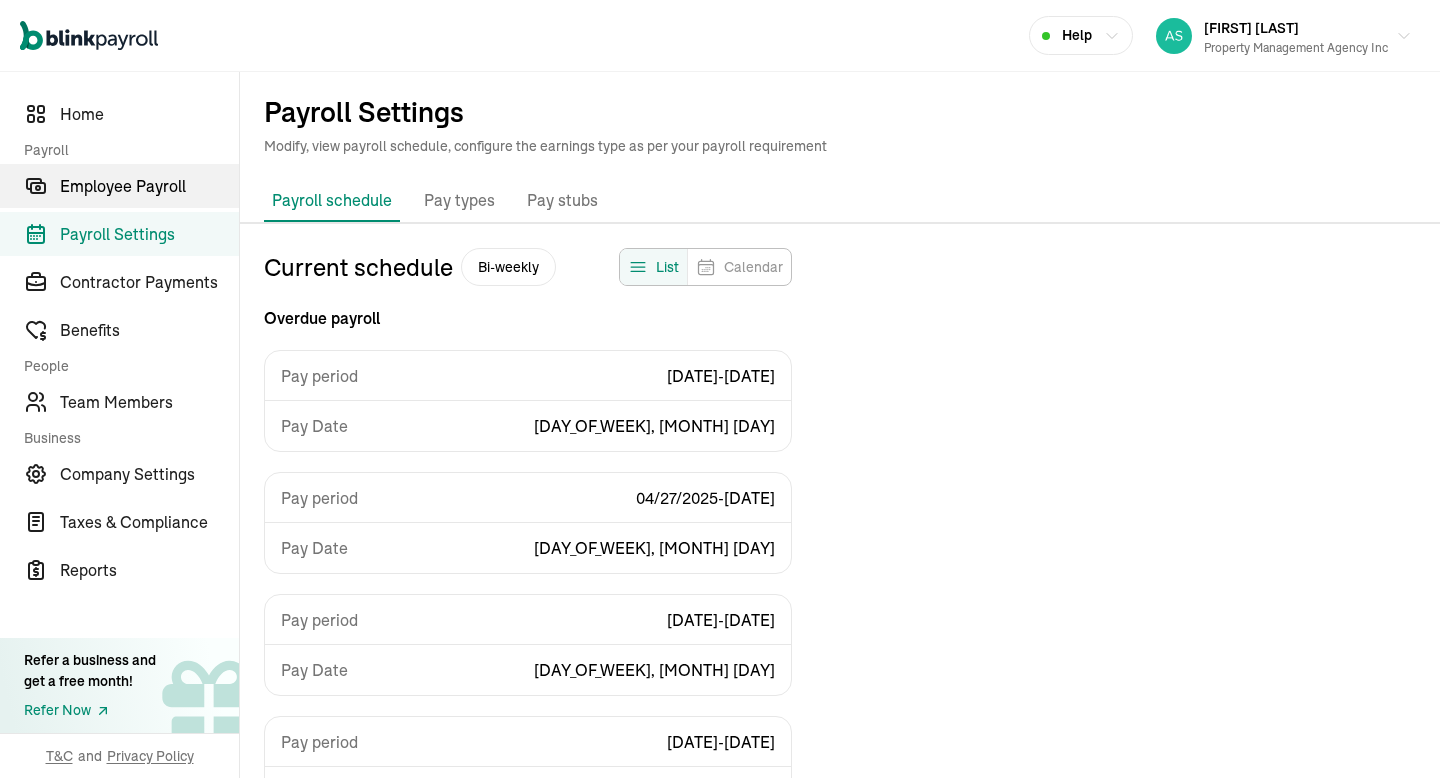 click on "Employee Payroll" at bounding box center [149, 186] 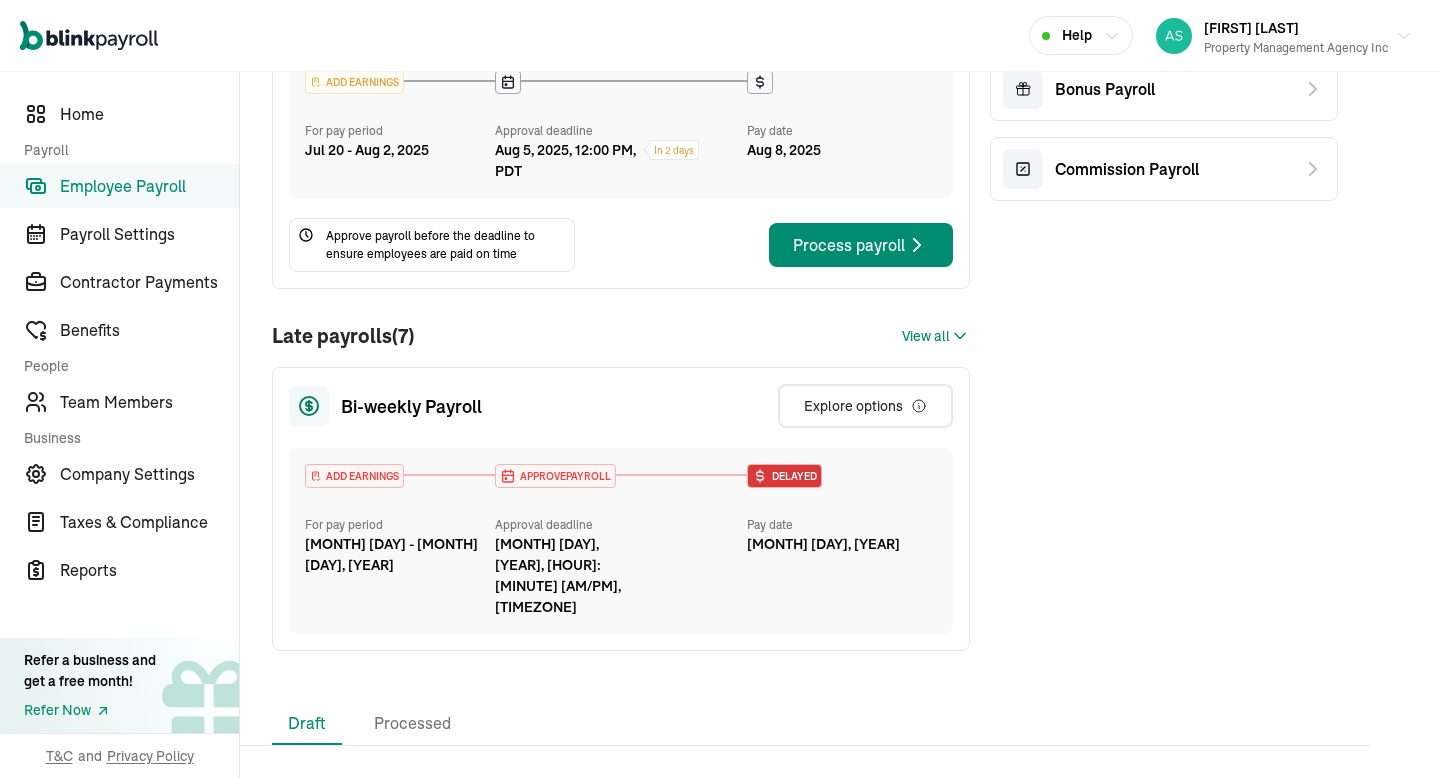 scroll, scrollTop: 493, scrollLeft: 0, axis: vertical 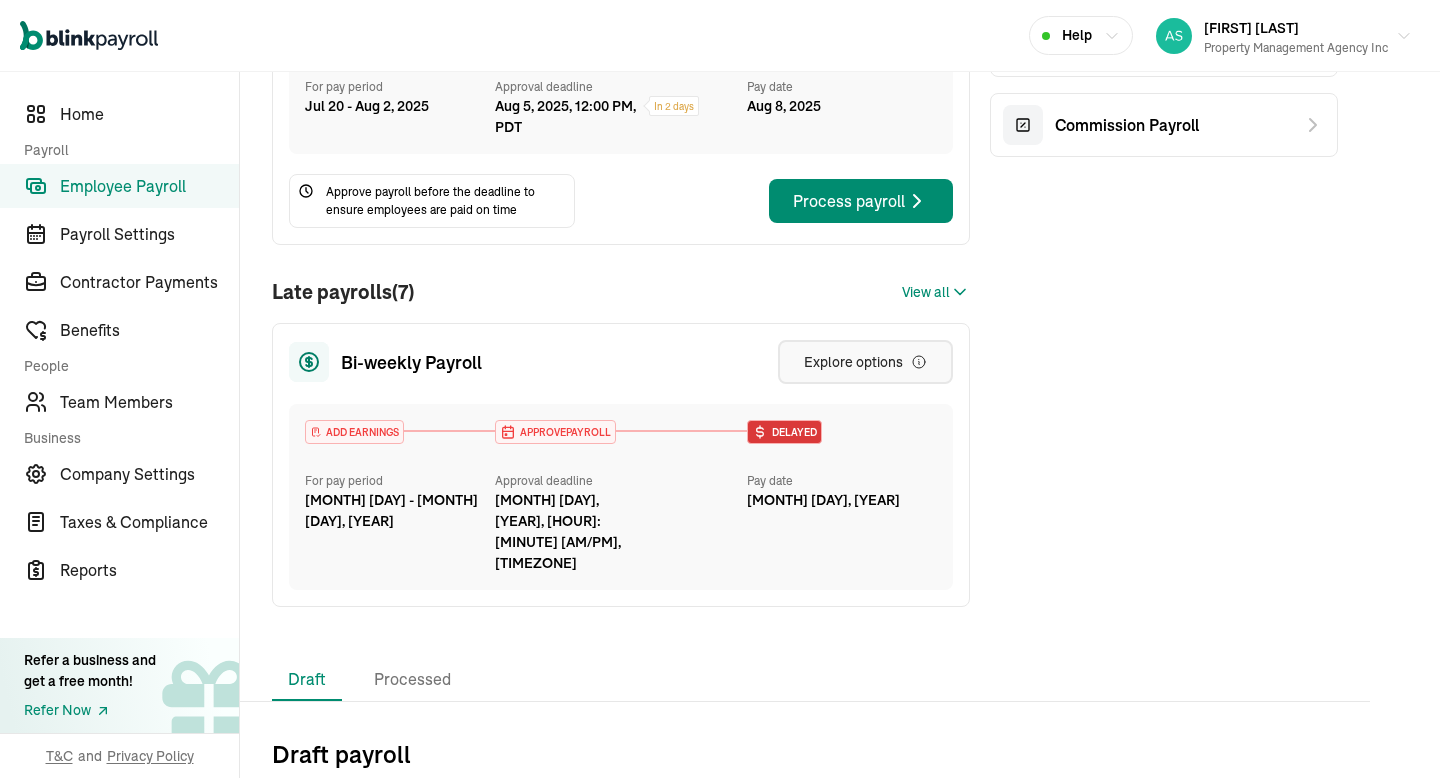 click on "Explore options" at bounding box center (865, 362) 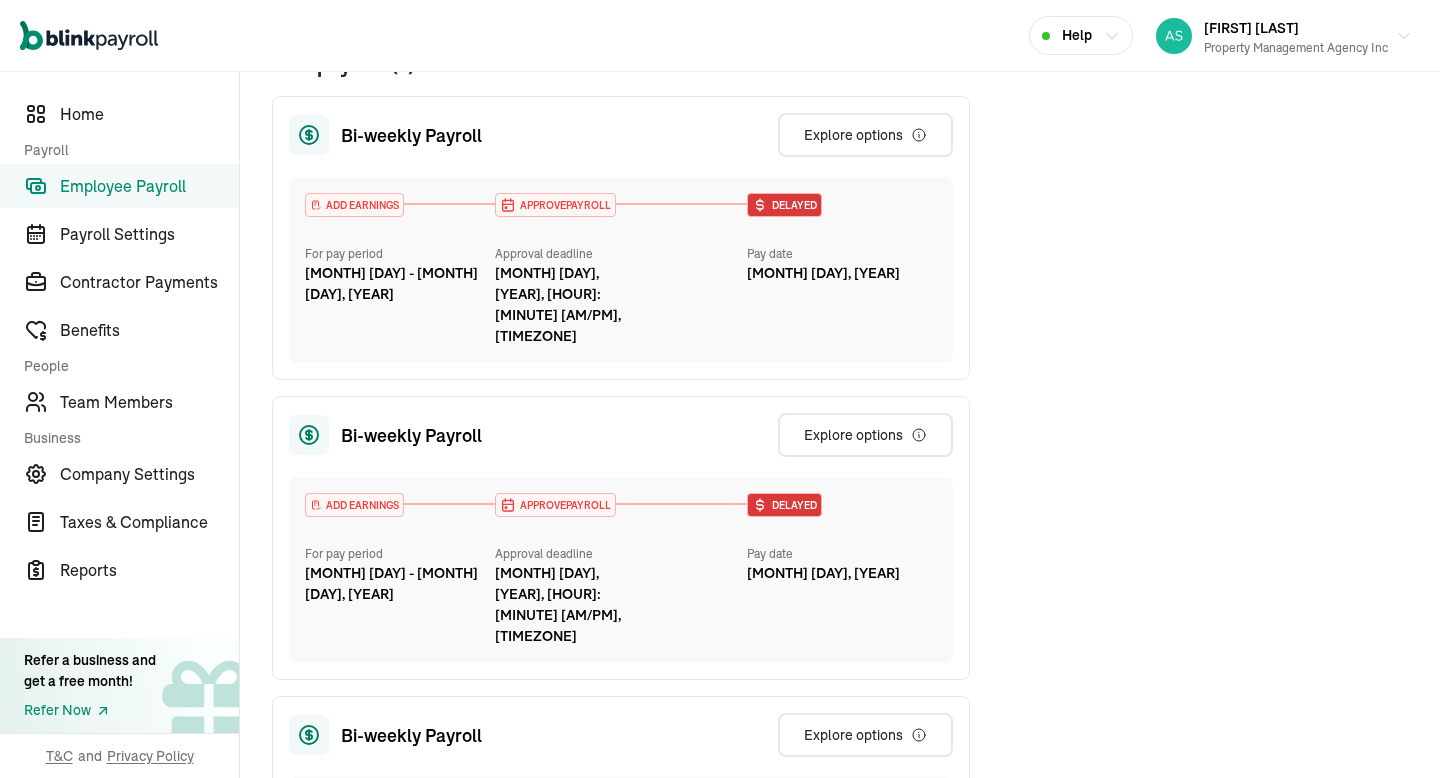 scroll, scrollTop: 0, scrollLeft: 0, axis: both 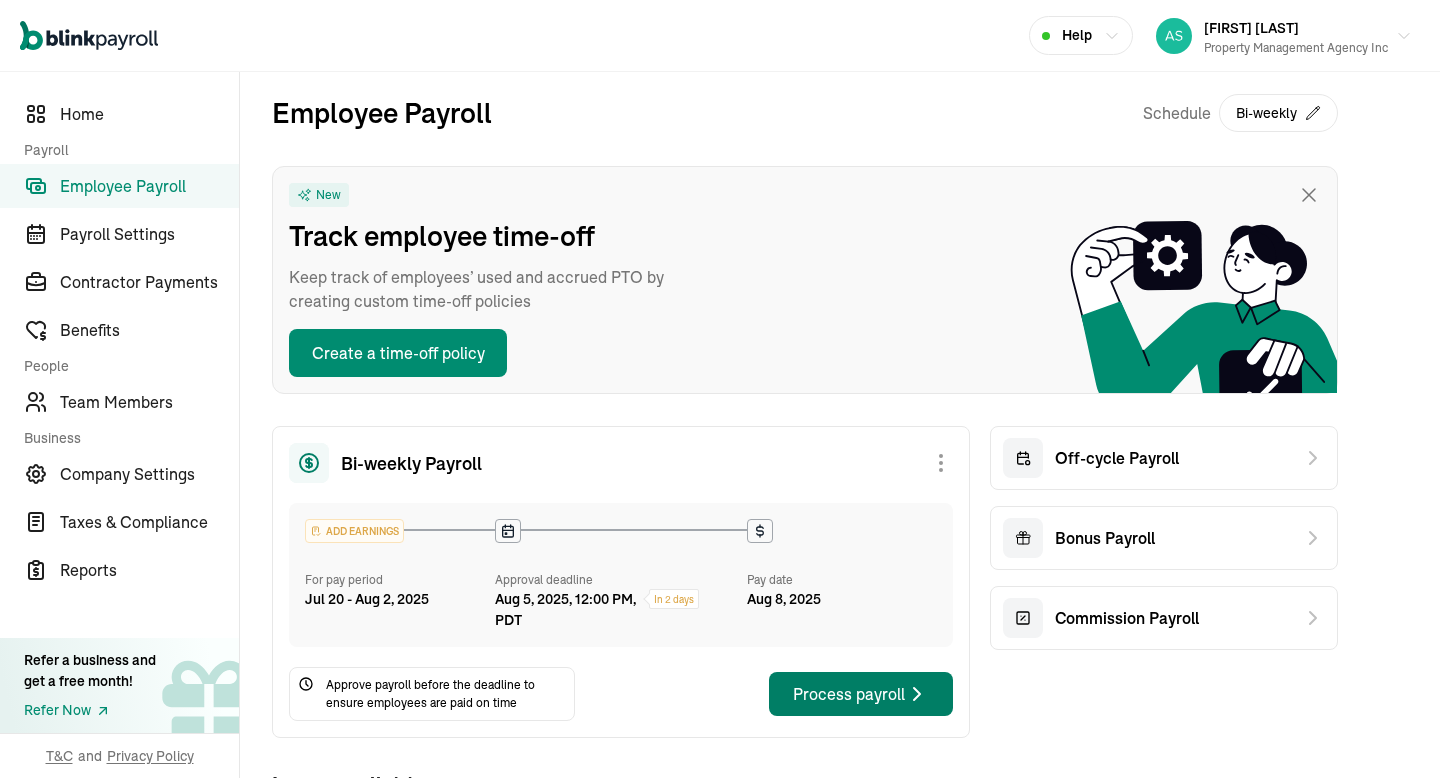 click on "Process payroll" at bounding box center [861, 694] 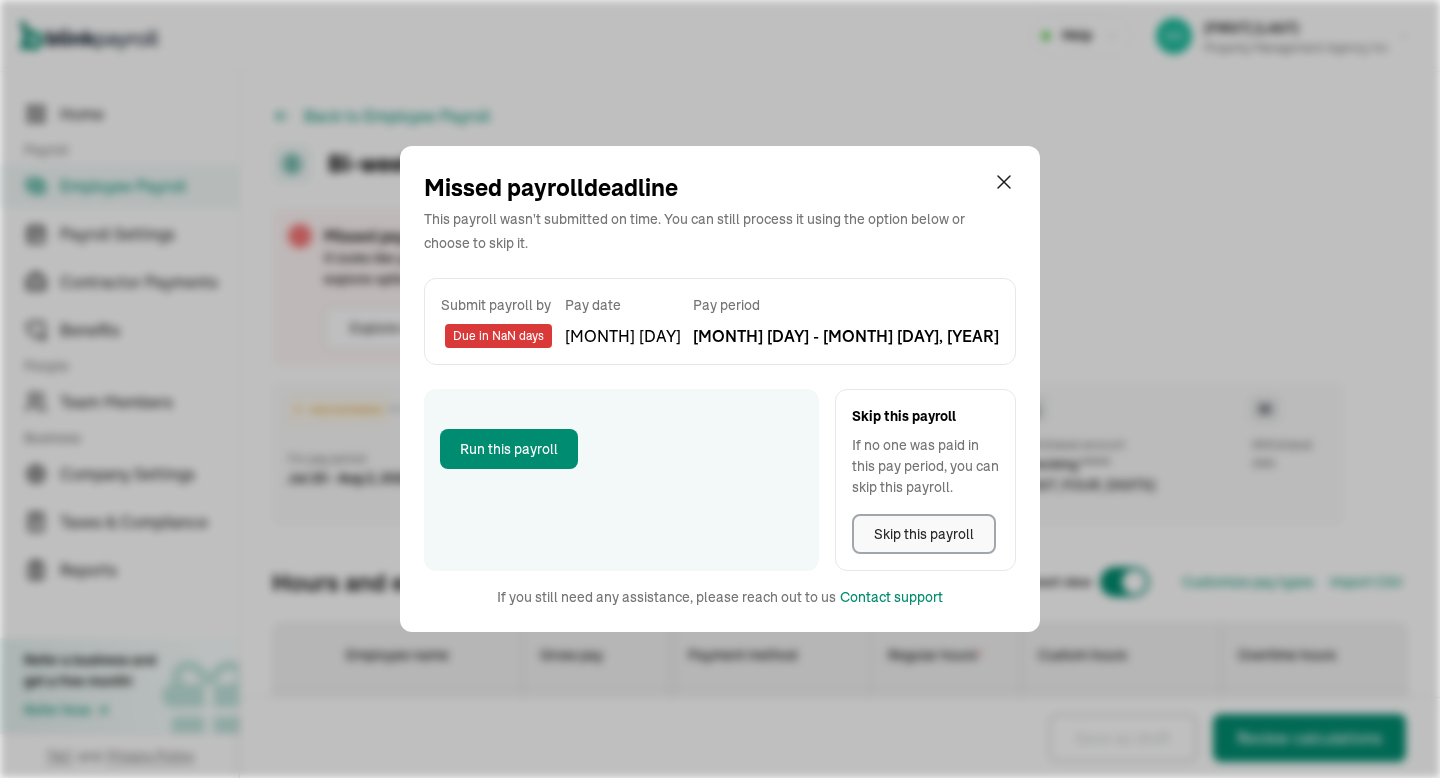 select on "direct_deposit" 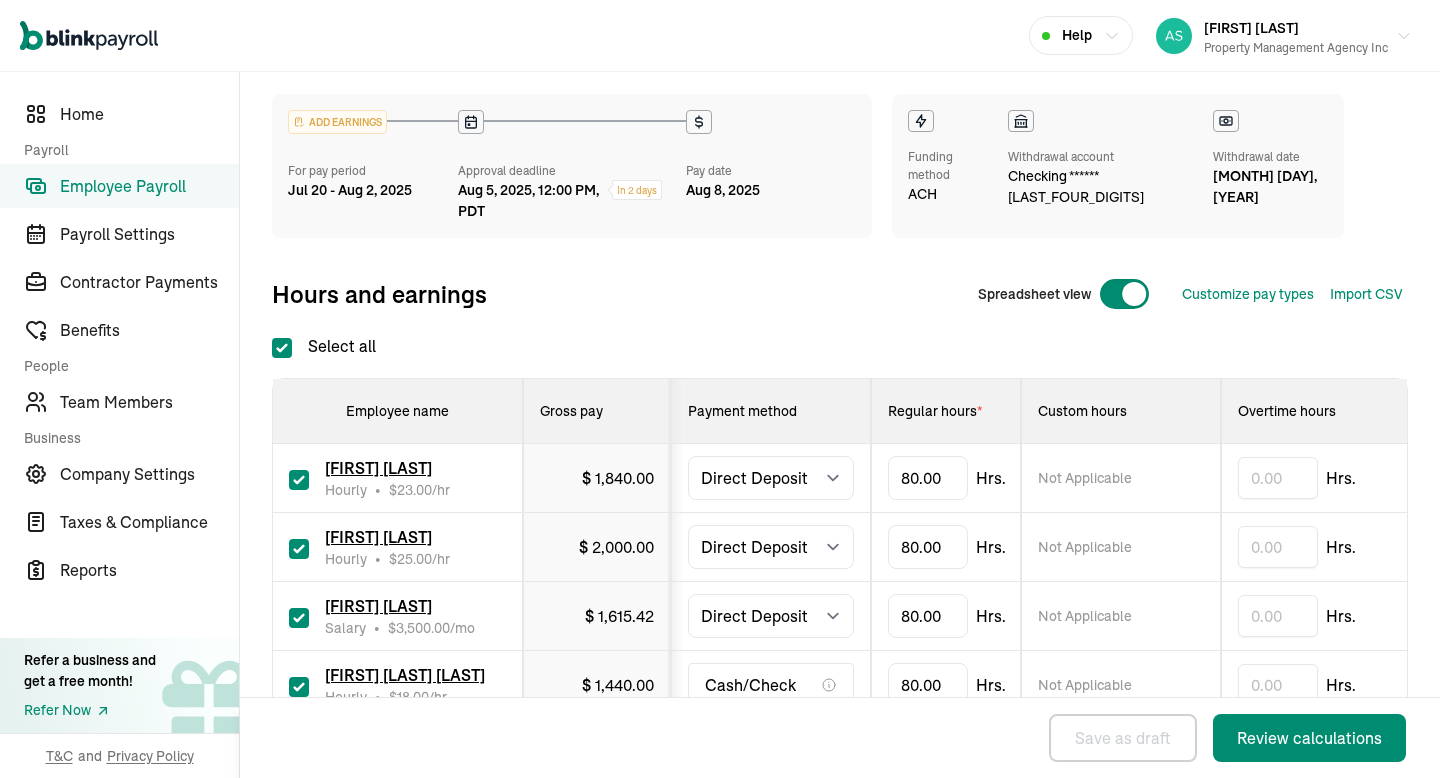 scroll, scrollTop: 225, scrollLeft: 0, axis: vertical 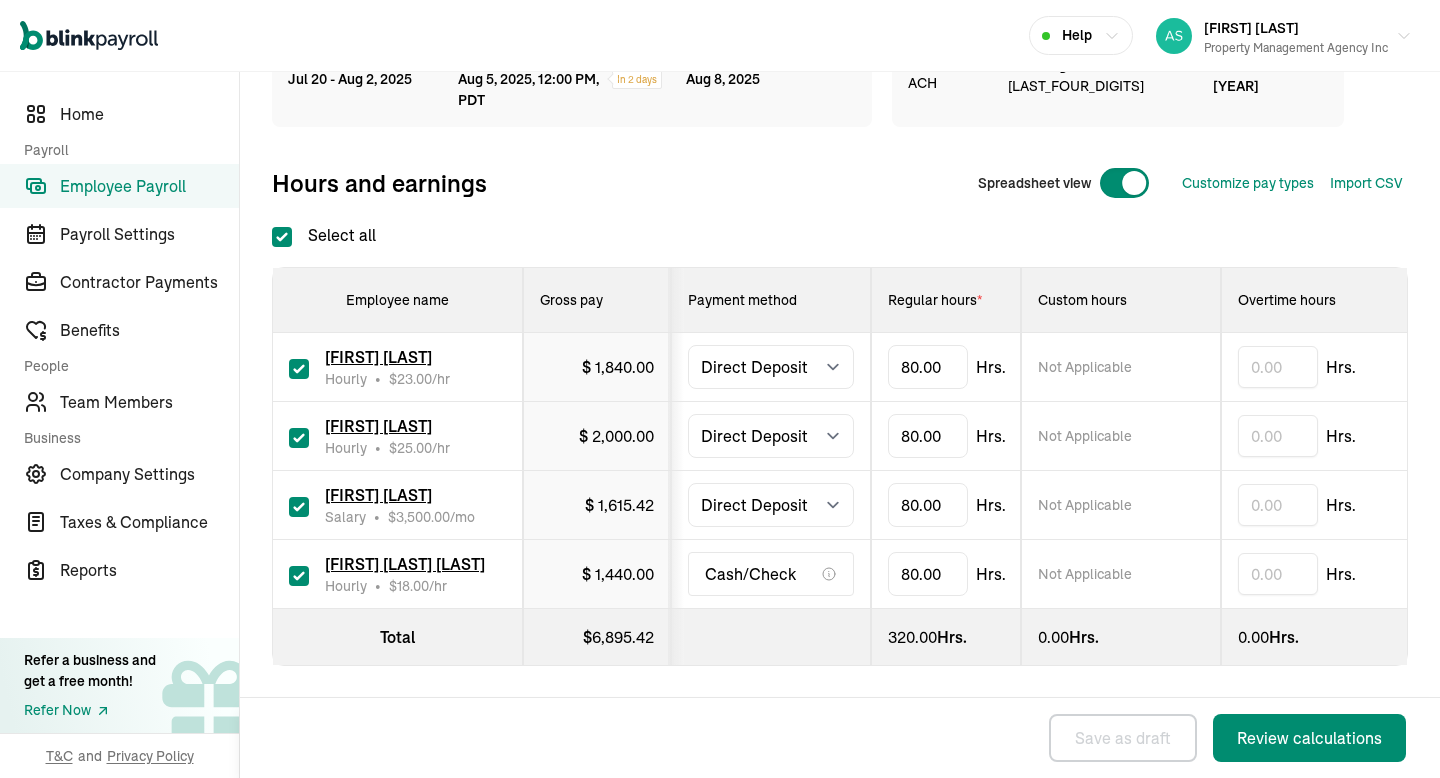 click on "[PRICE]" at bounding box center [616, 436] 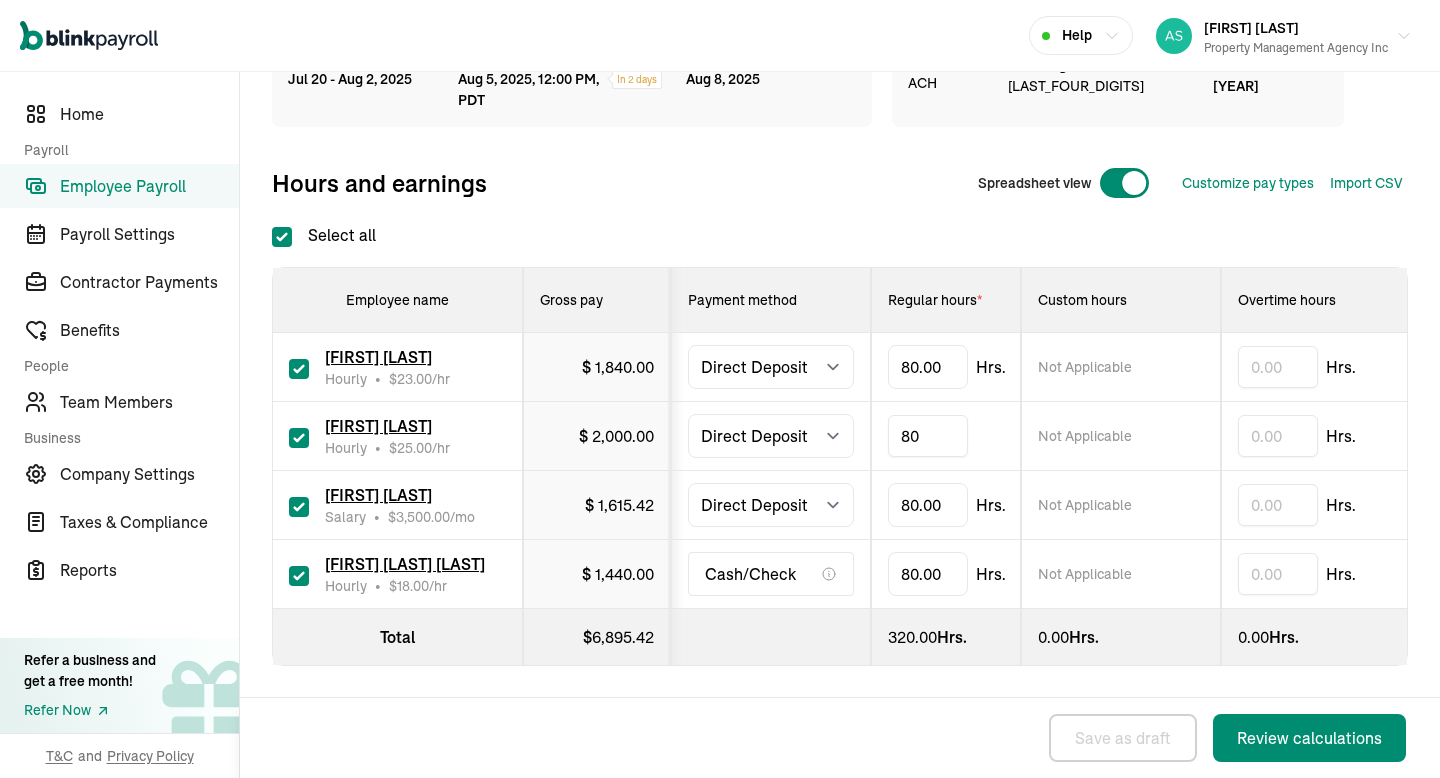 type on "8" 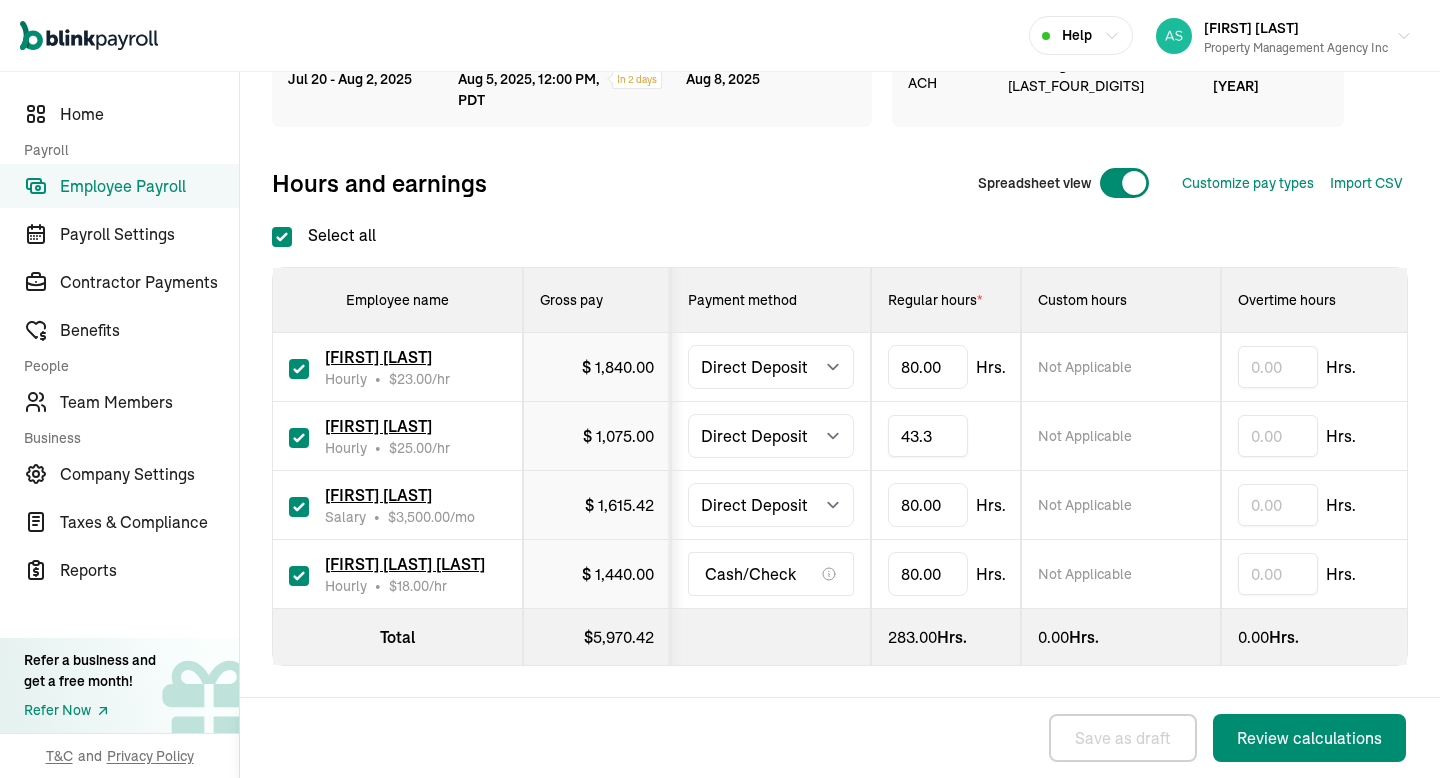 type on "43.33" 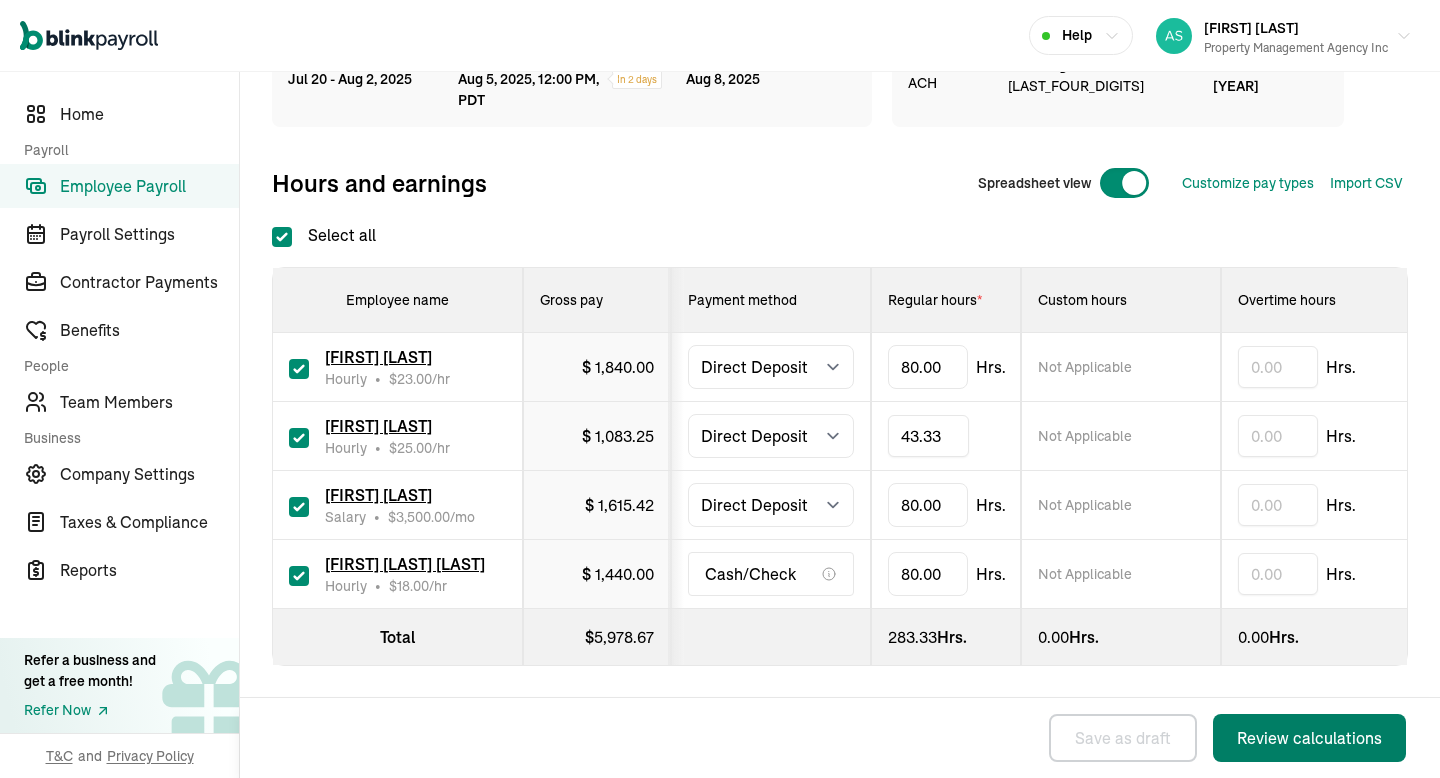 click on "Review calculations" at bounding box center [1309, 738] 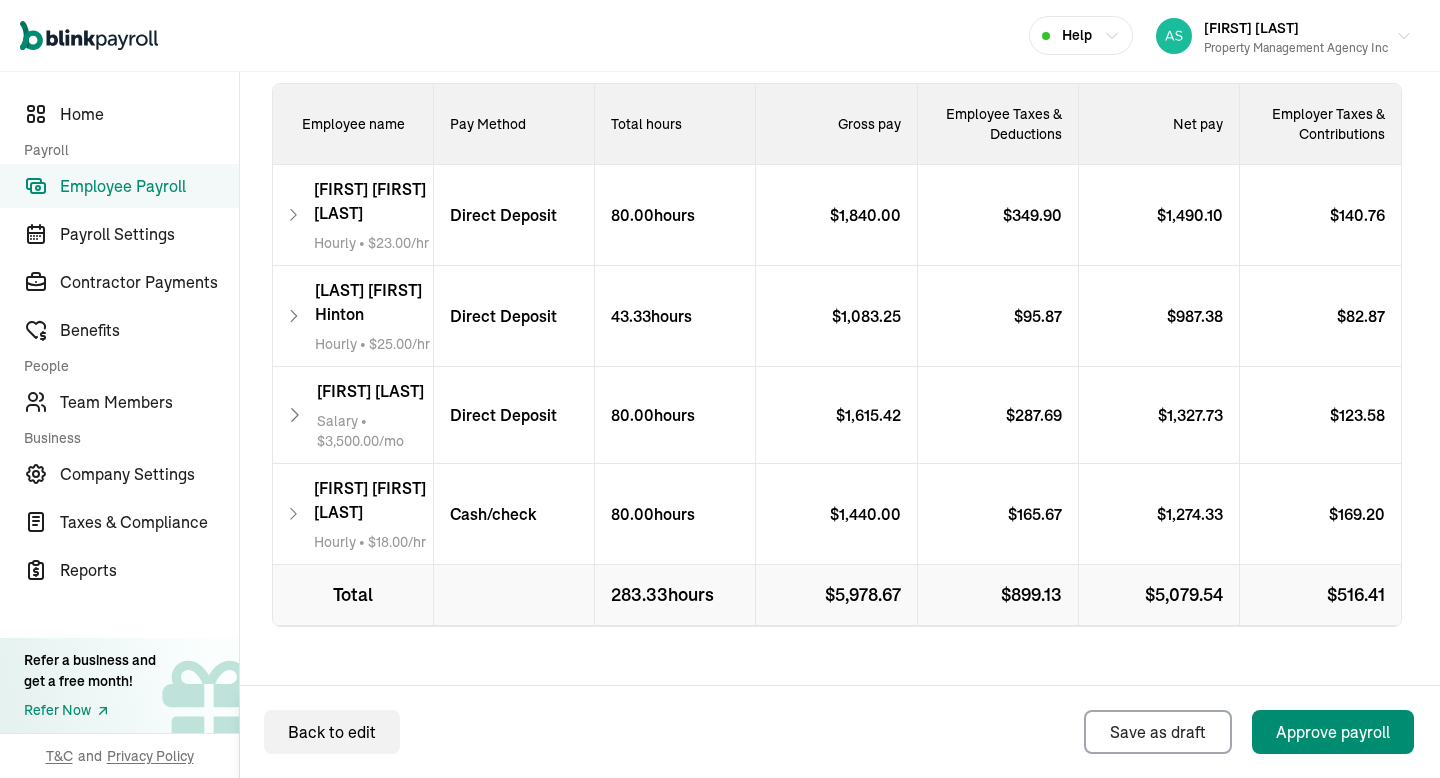 scroll, scrollTop: 664, scrollLeft: 0, axis: vertical 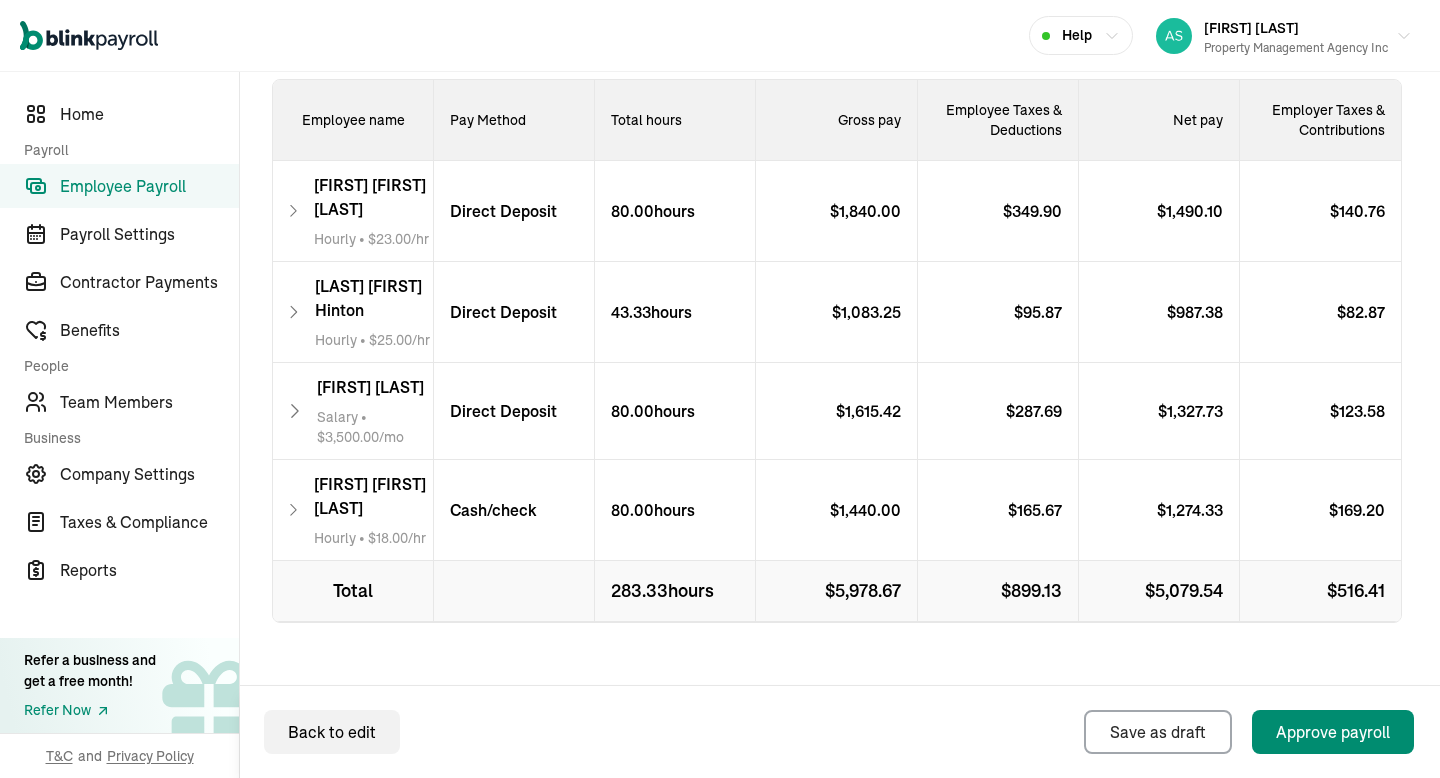 click 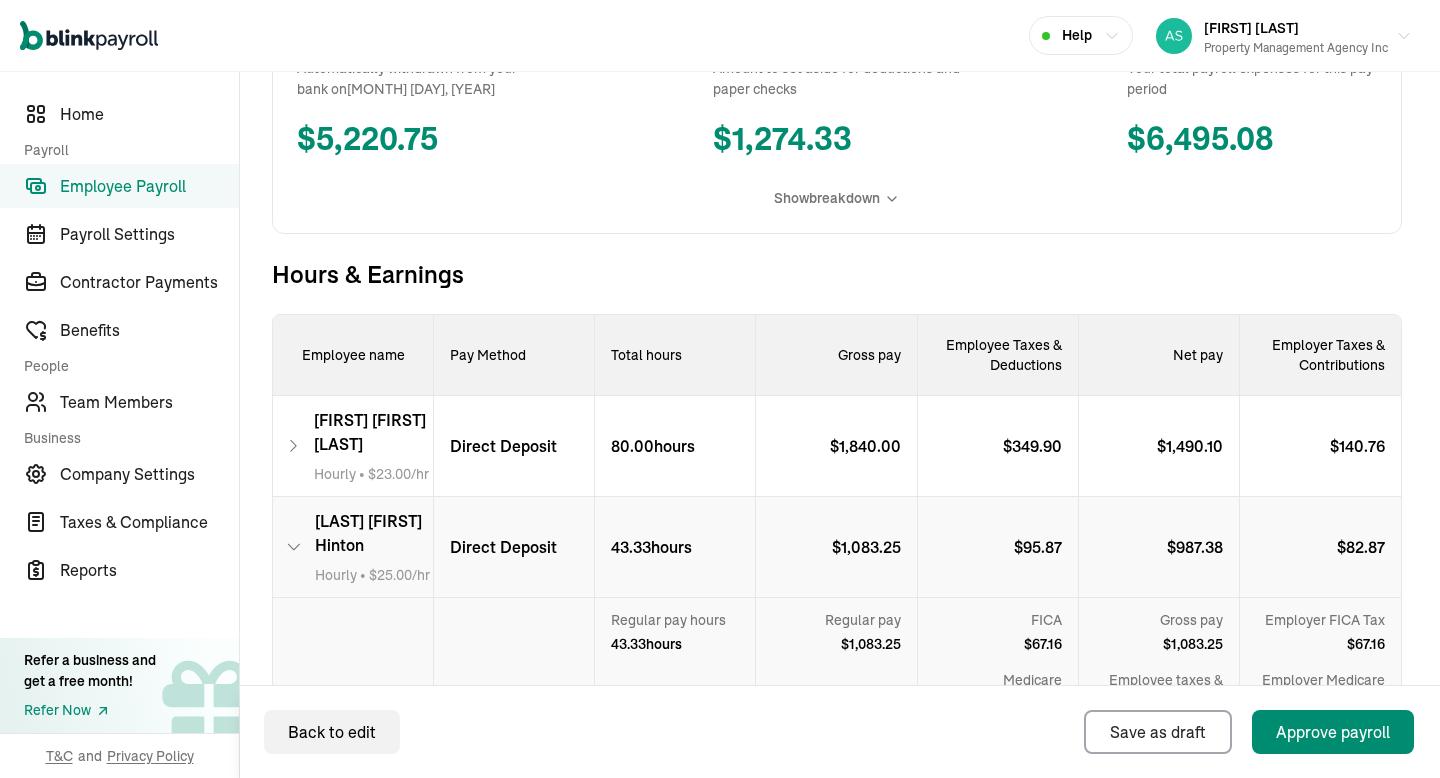 scroll, scrollTop: 0, scrollLeft: 0, axis: both 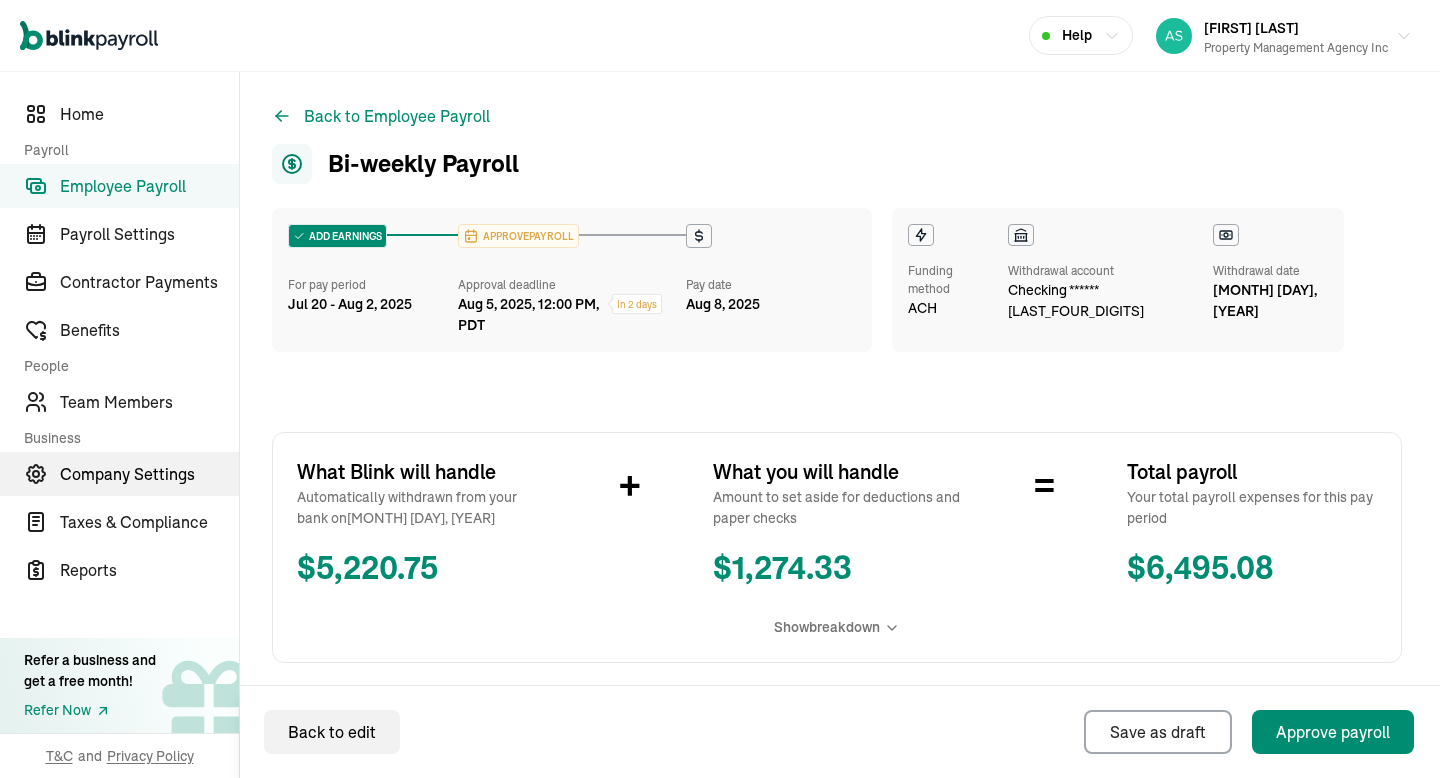click on "Company Settings" at bounding box center (119, 474) 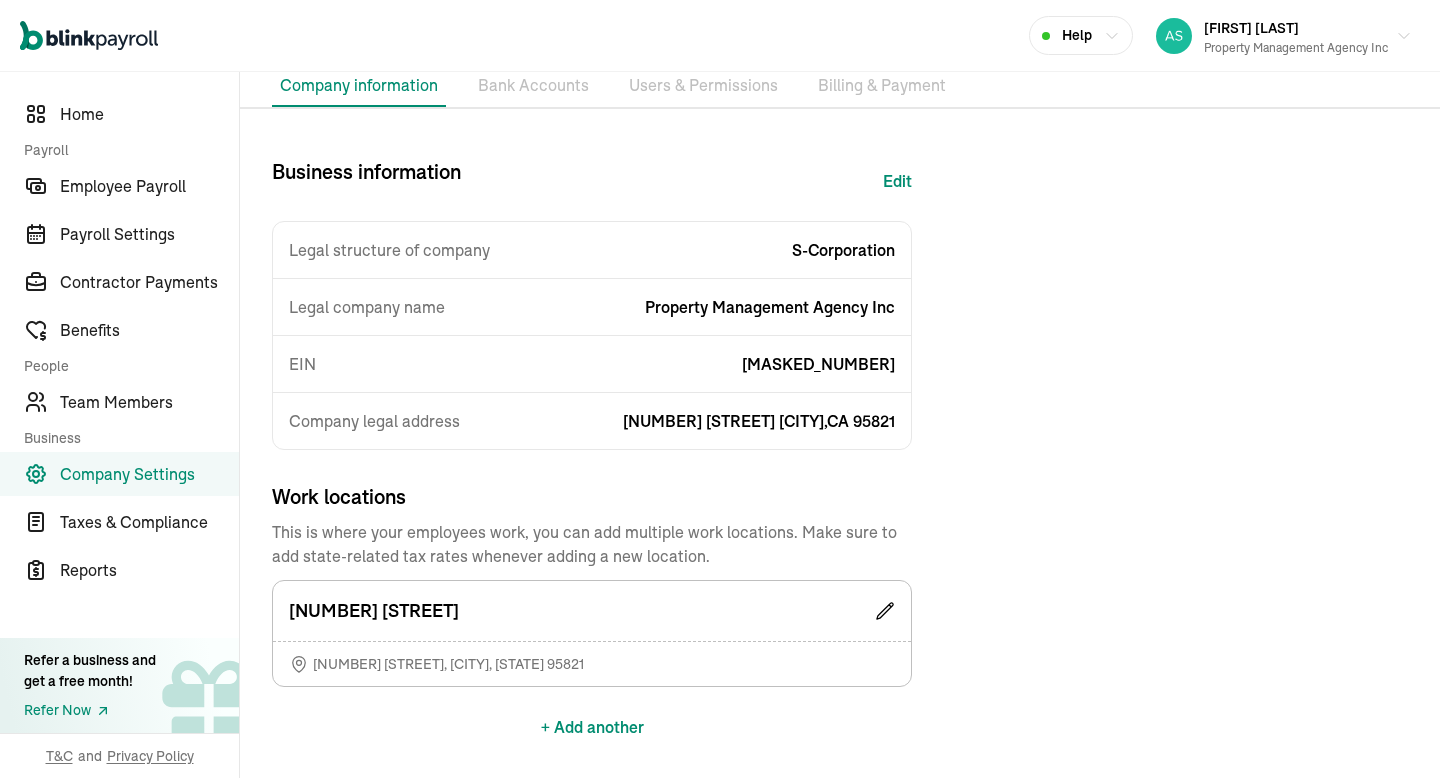 scroll, scrollTop: 101, scrollLeft: 0, axis: vertical 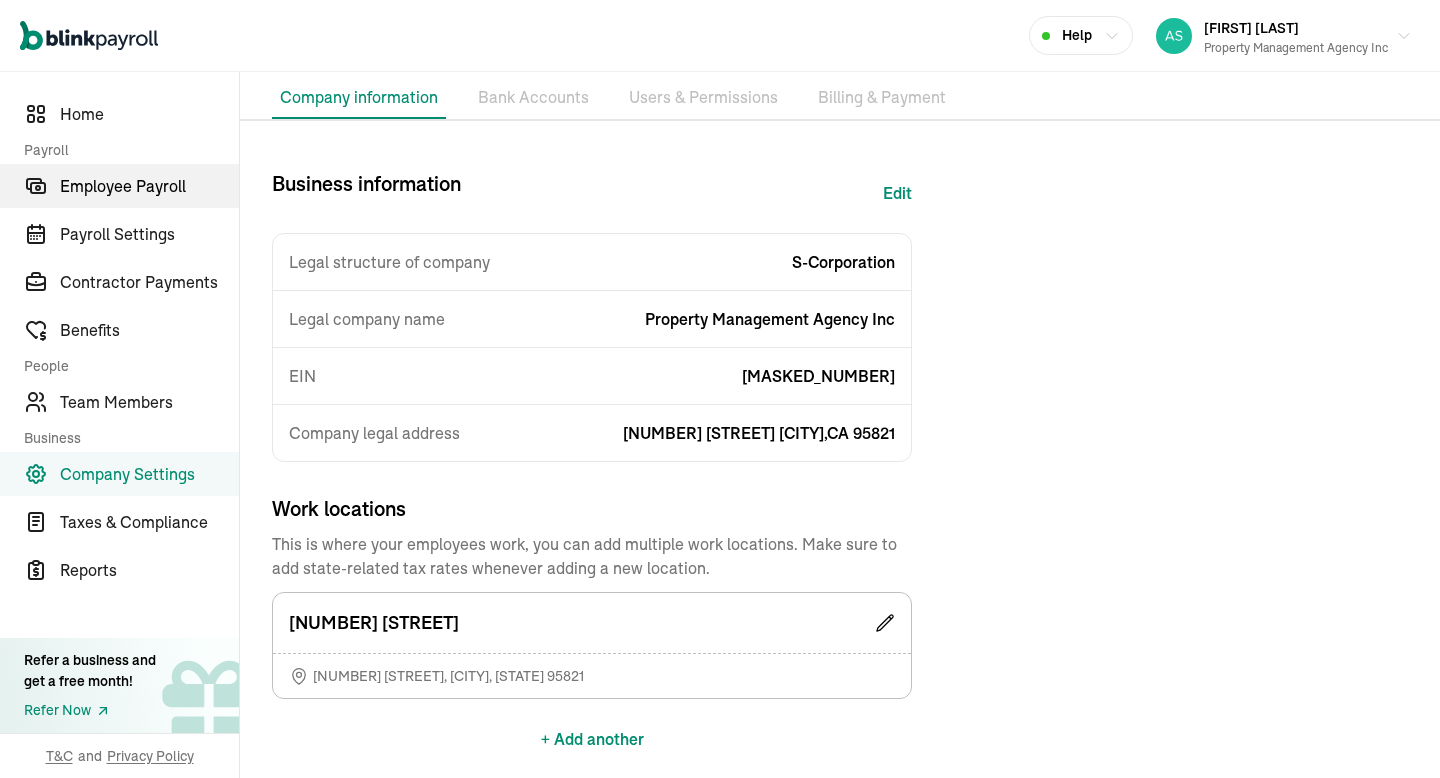 click on "Employee Payroll" at bounding box center [149, 186] 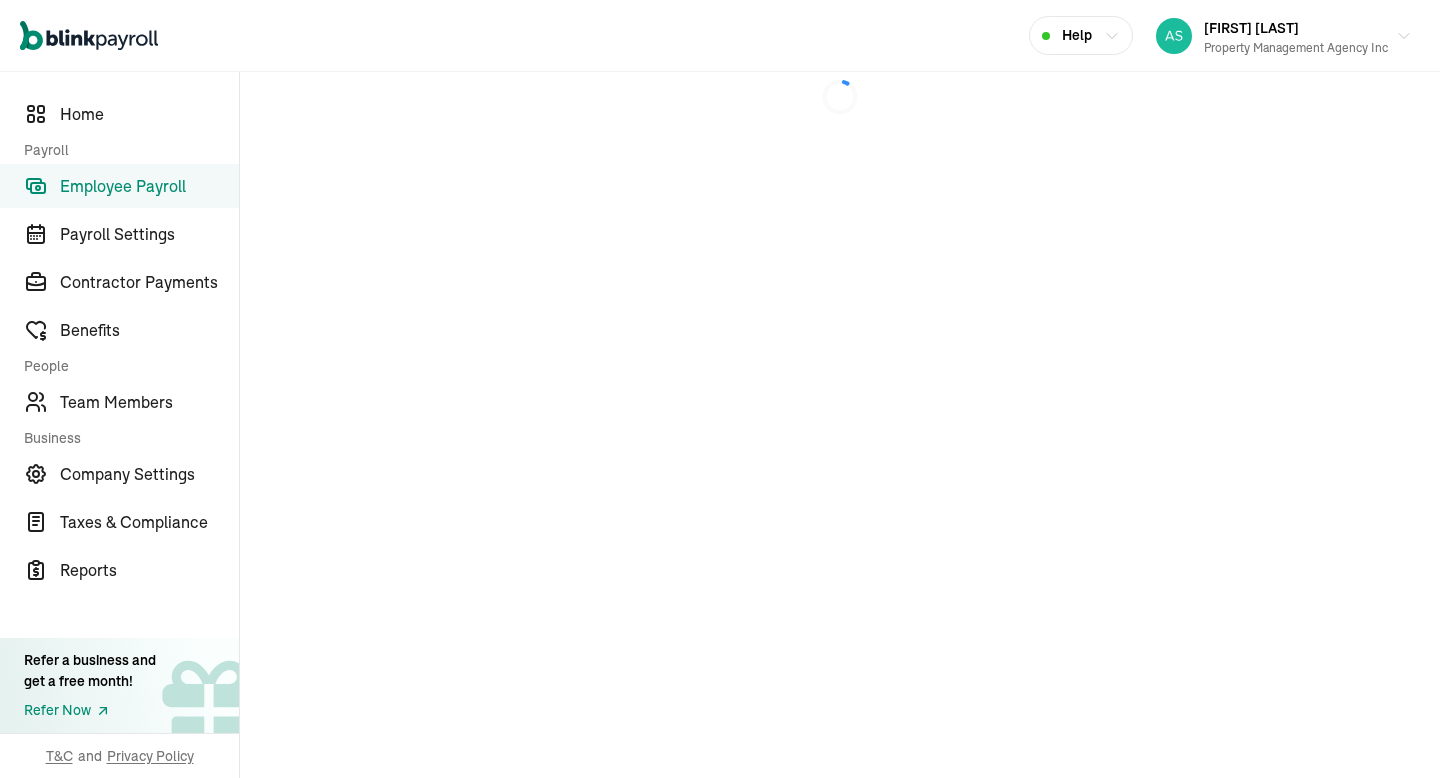 scroll, scrollTop: 0, scrollLeft: 0, axis: both 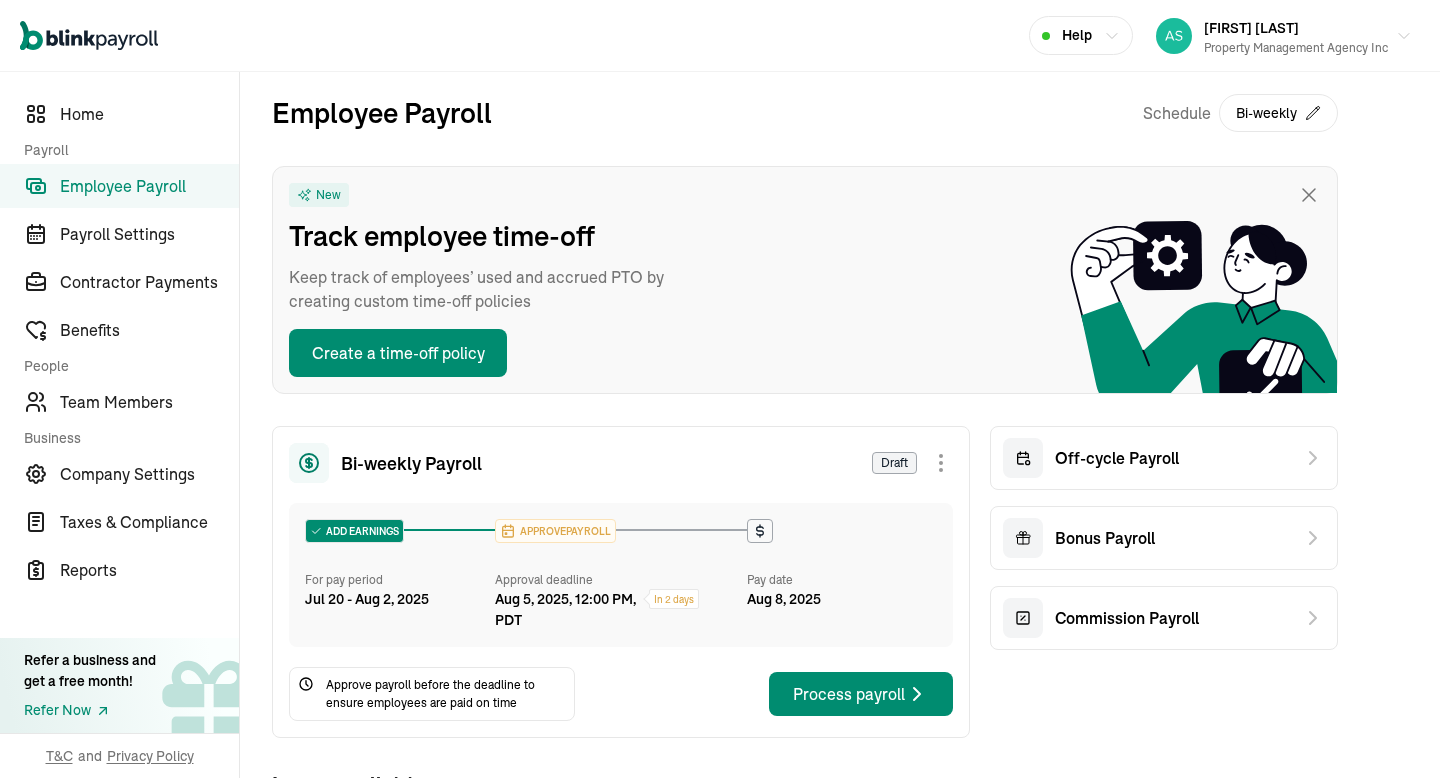 click on "Employee Payroll" at bounding box center (119, 186) 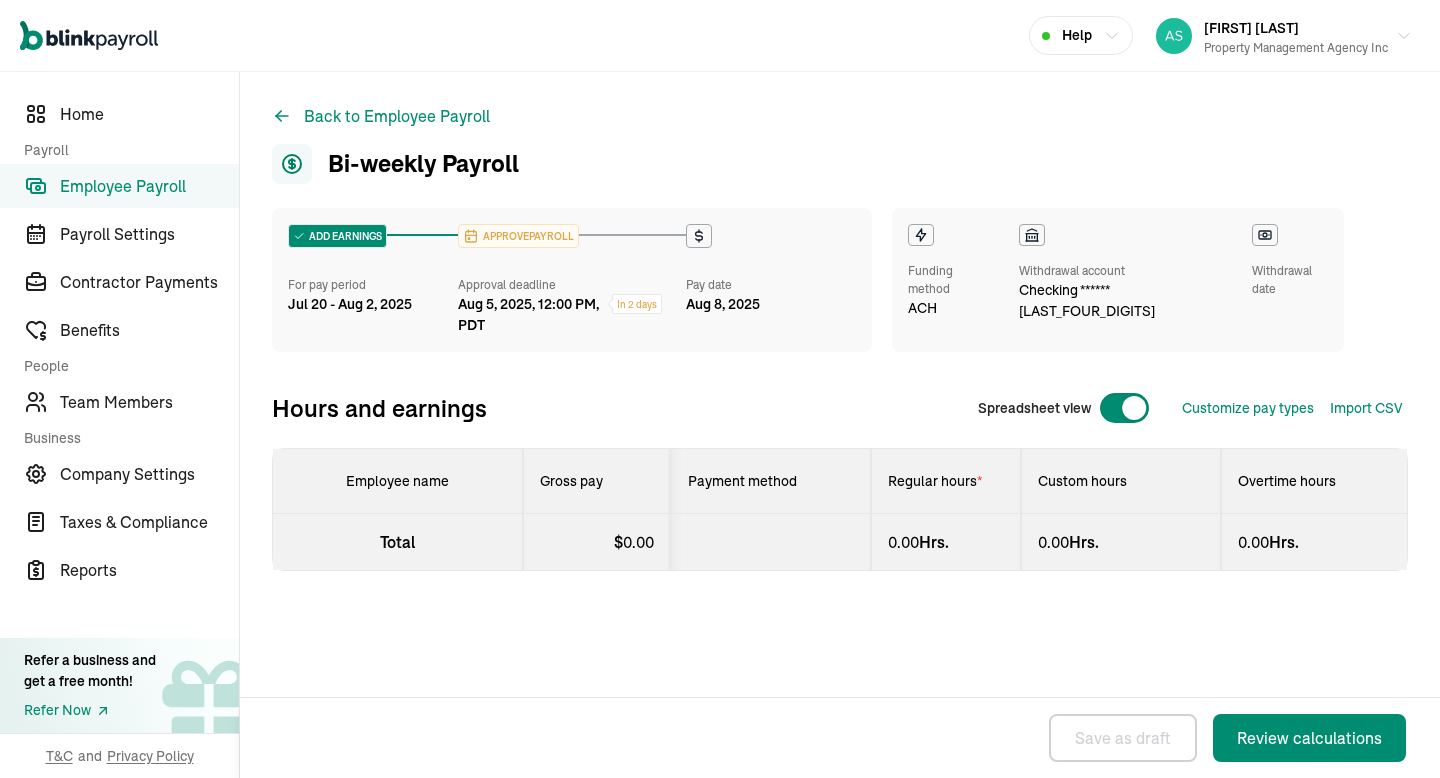 select on "direct_deposit" 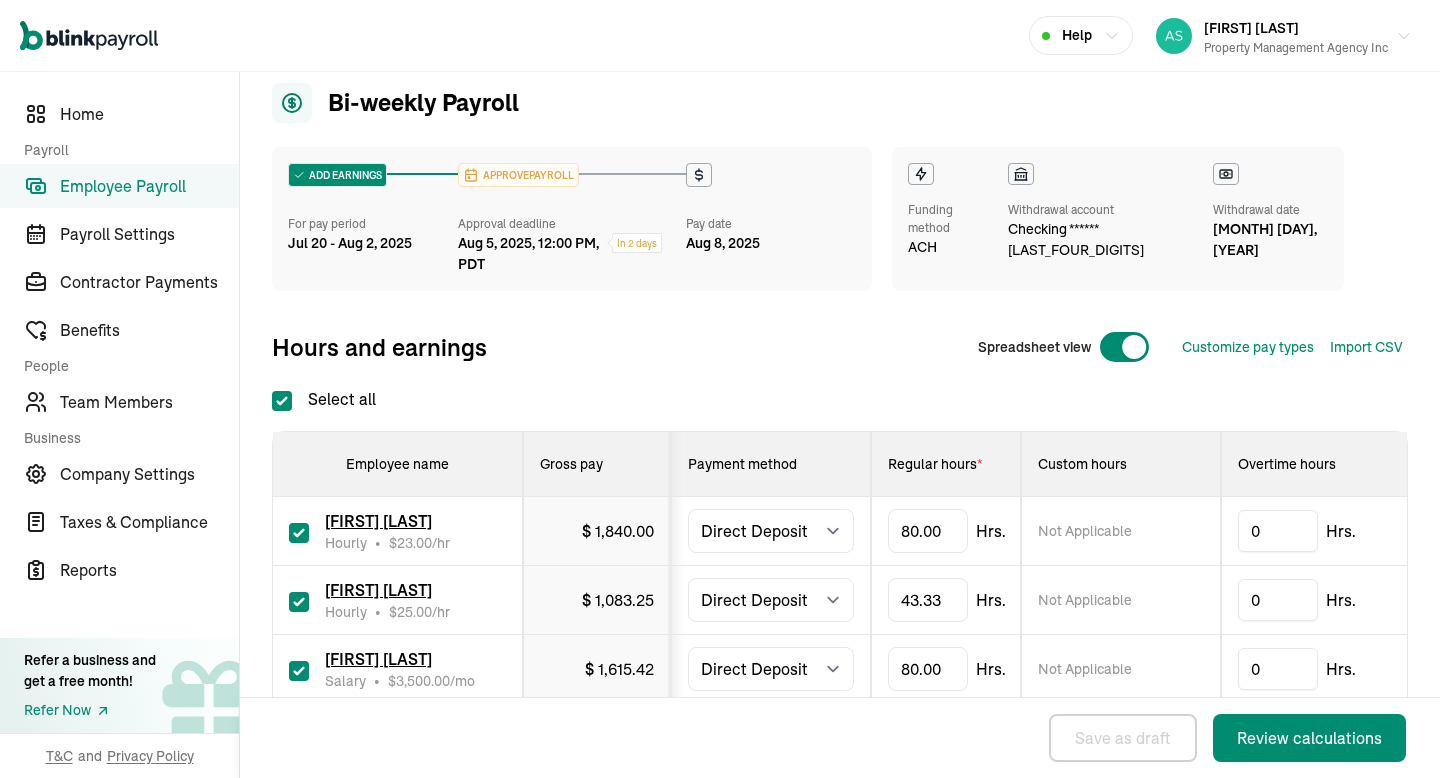 scroll, scrollTop: 225, scrollLeft: 0, axis: vertical 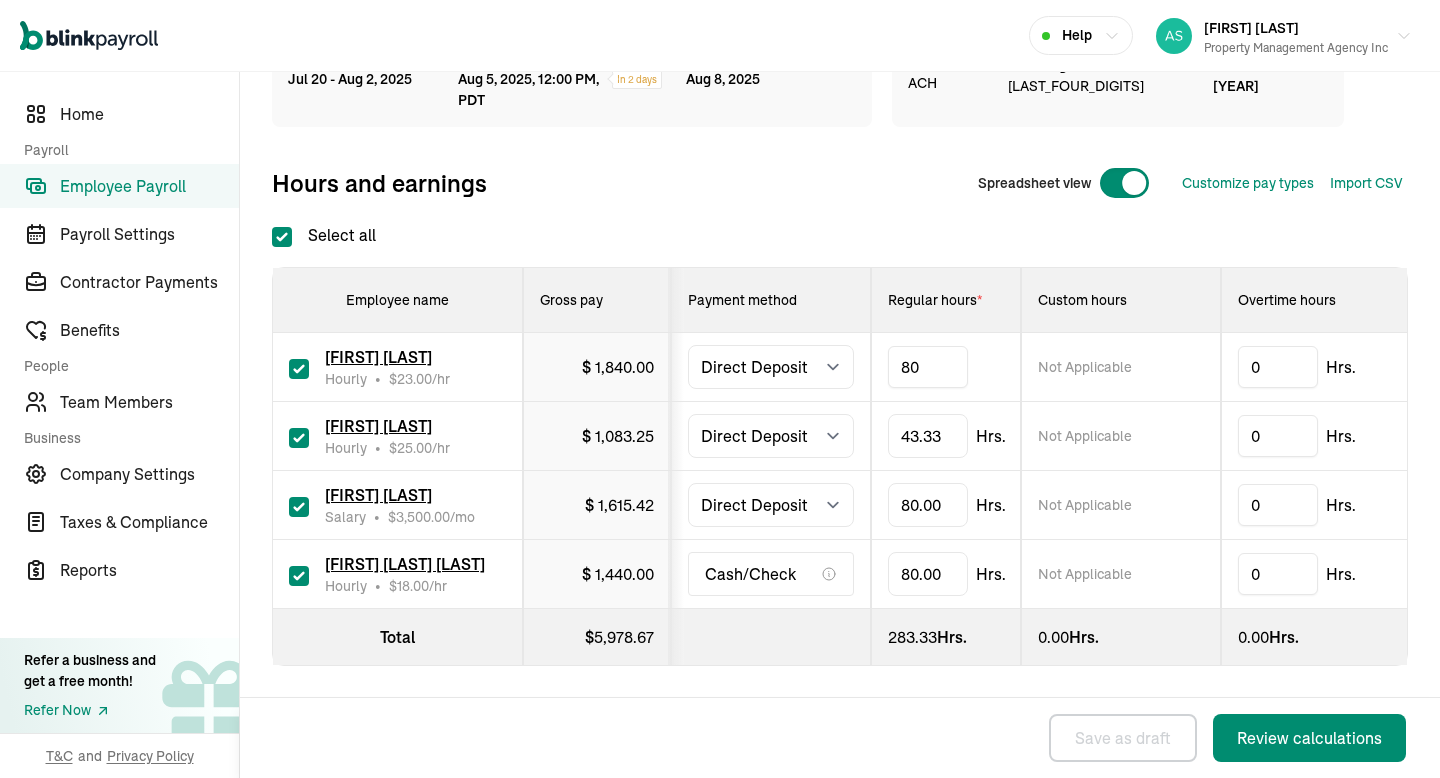 type on "8" 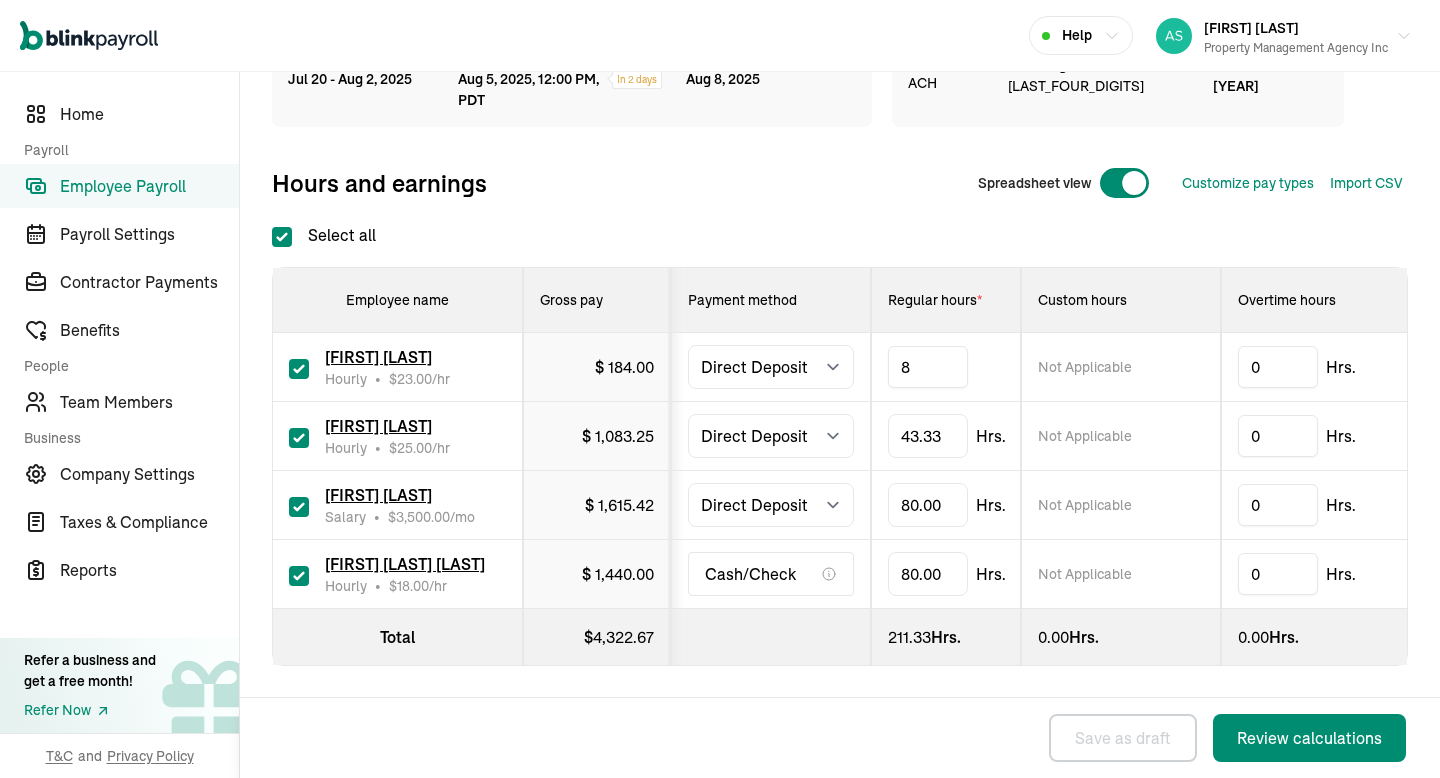 type 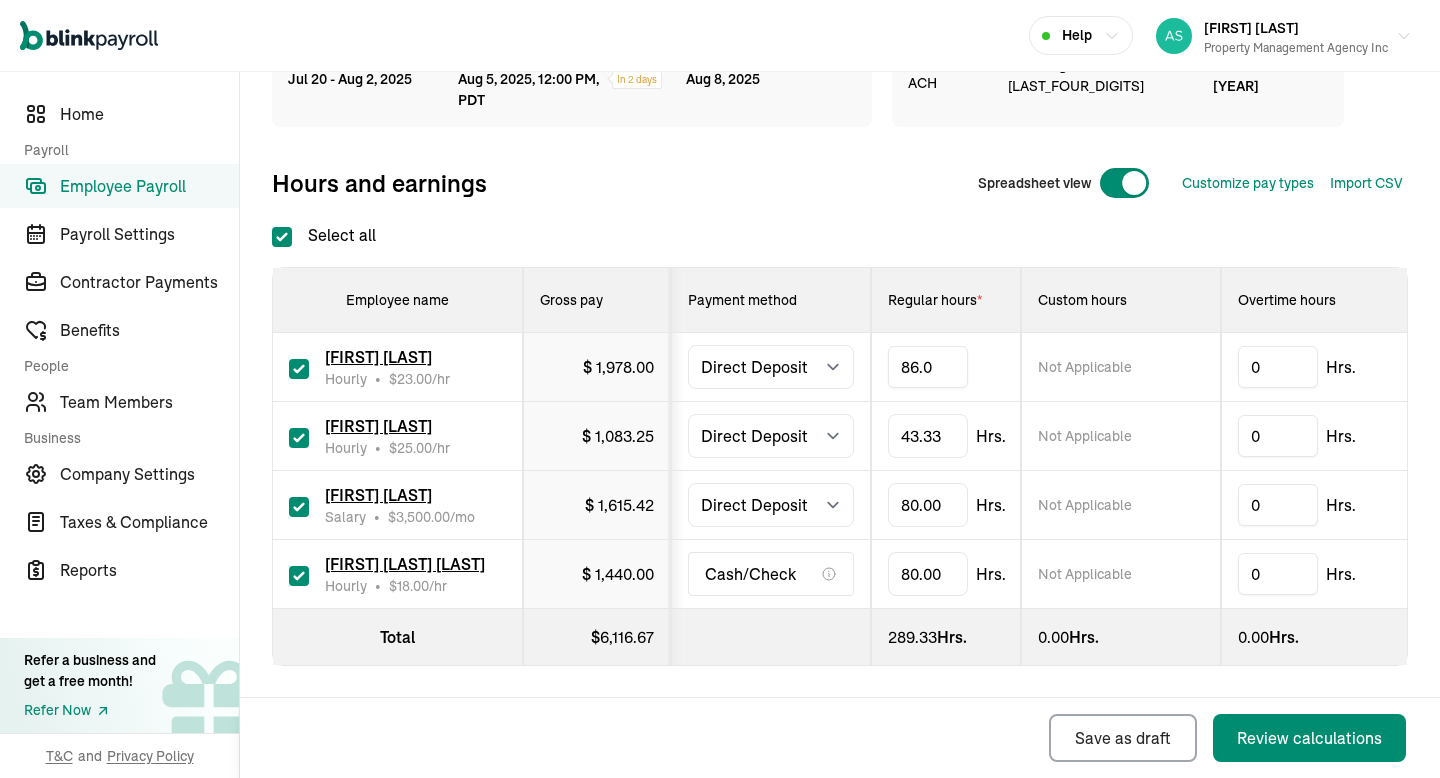 type on "86.02" 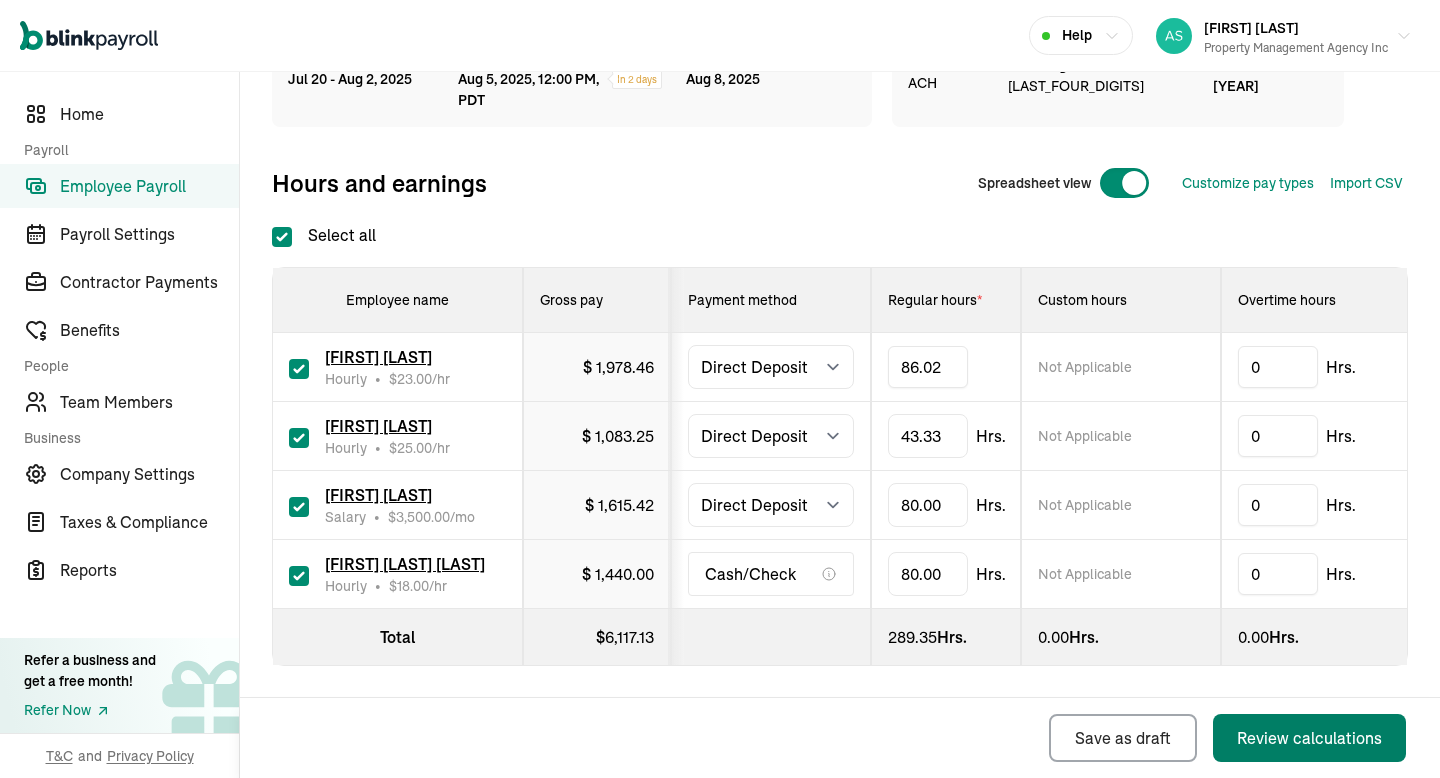 click on "Review calculations" at bounding box center [1309, 738] 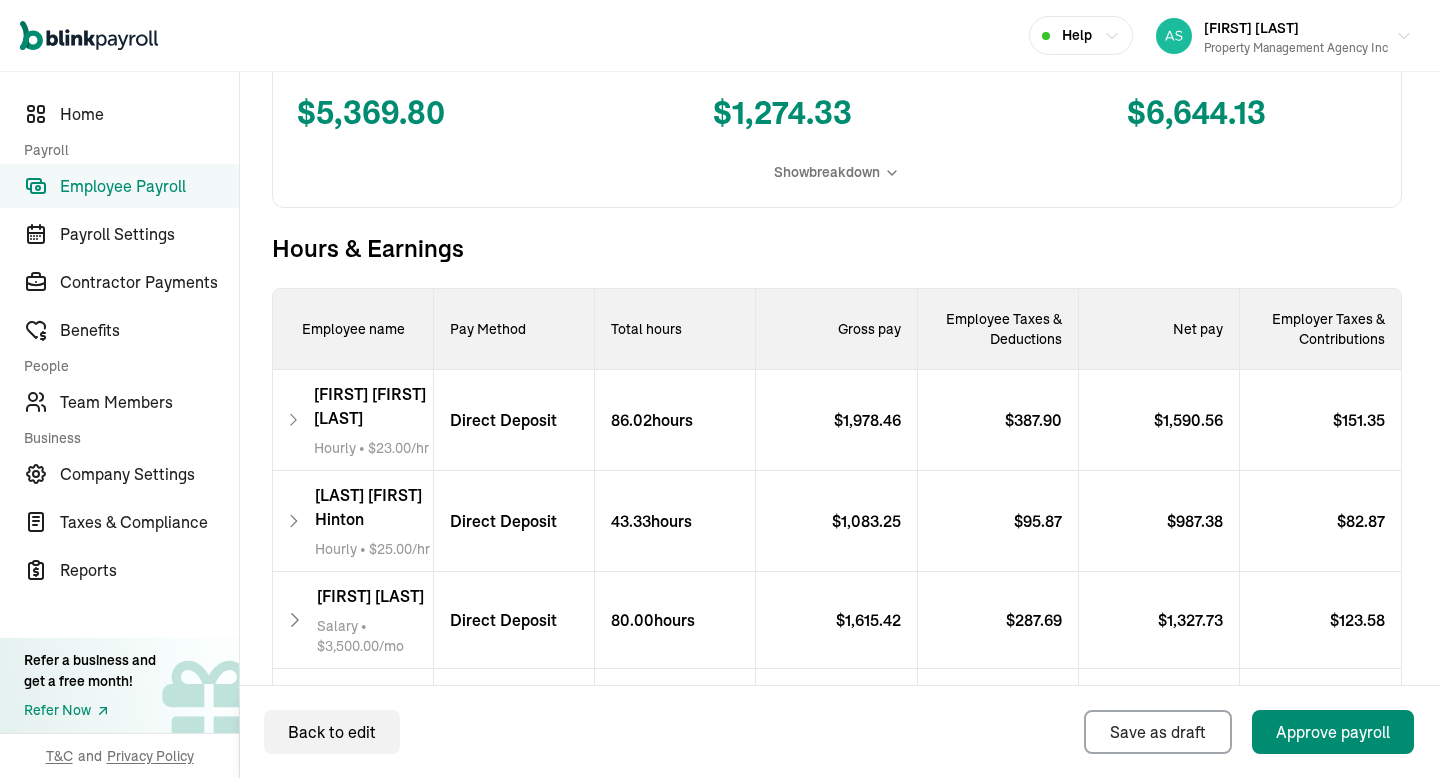 scroll, scrollTop: 691, scrollLeft: 0, axis: vertical 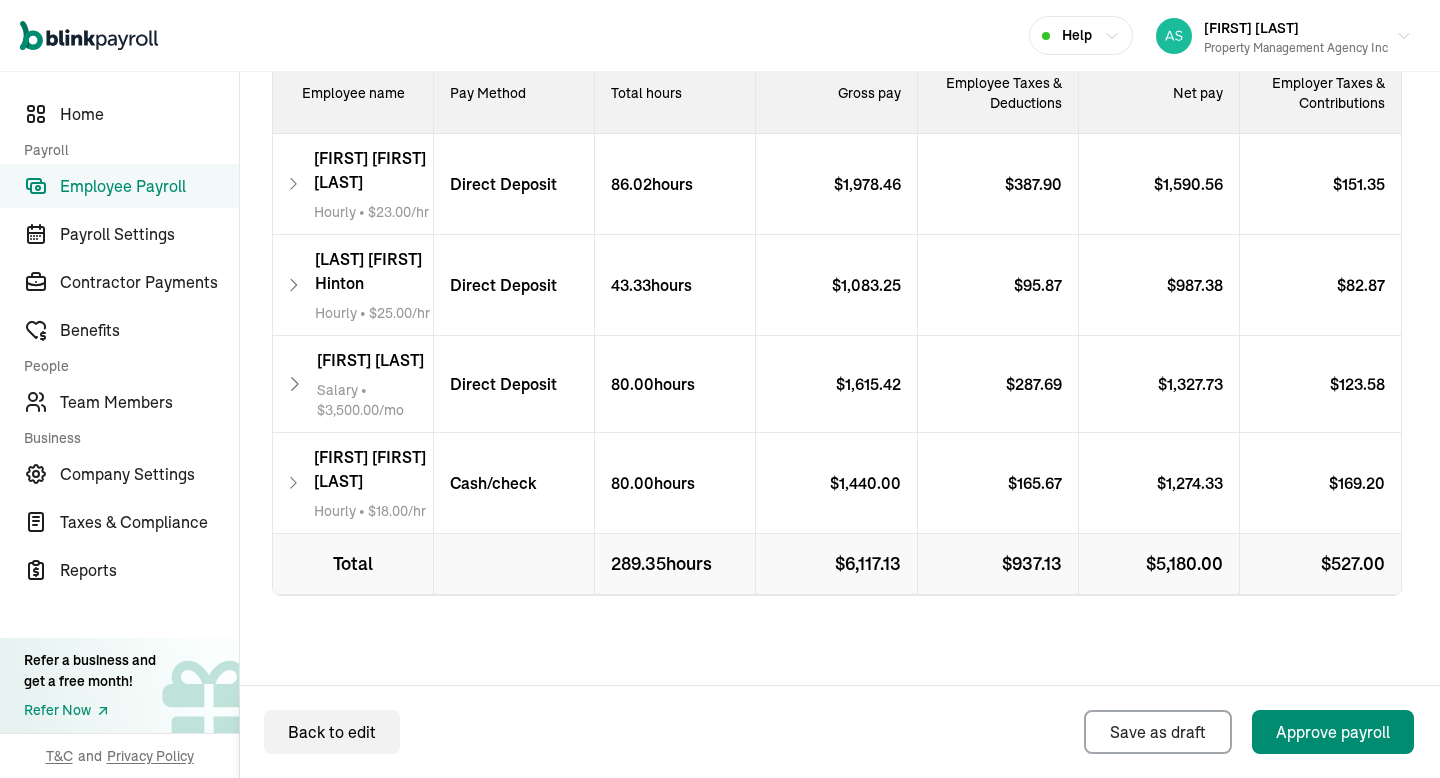 click on "[FIRST] [LAST] [LAST] • [PRICE] /hr" at bounding box center [353, 184] 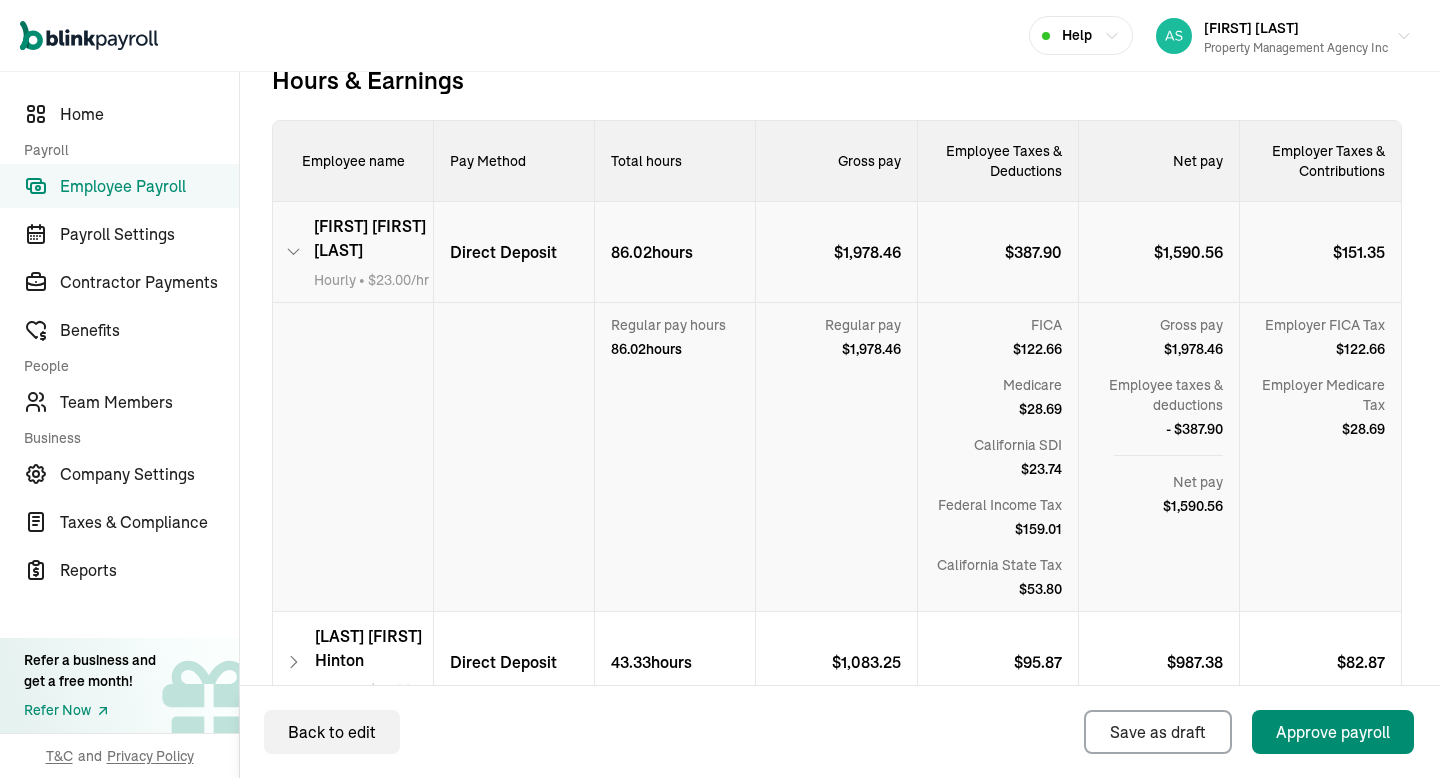 scroll, scrollTop: 614, scrollLeft: 0, axis: vertical 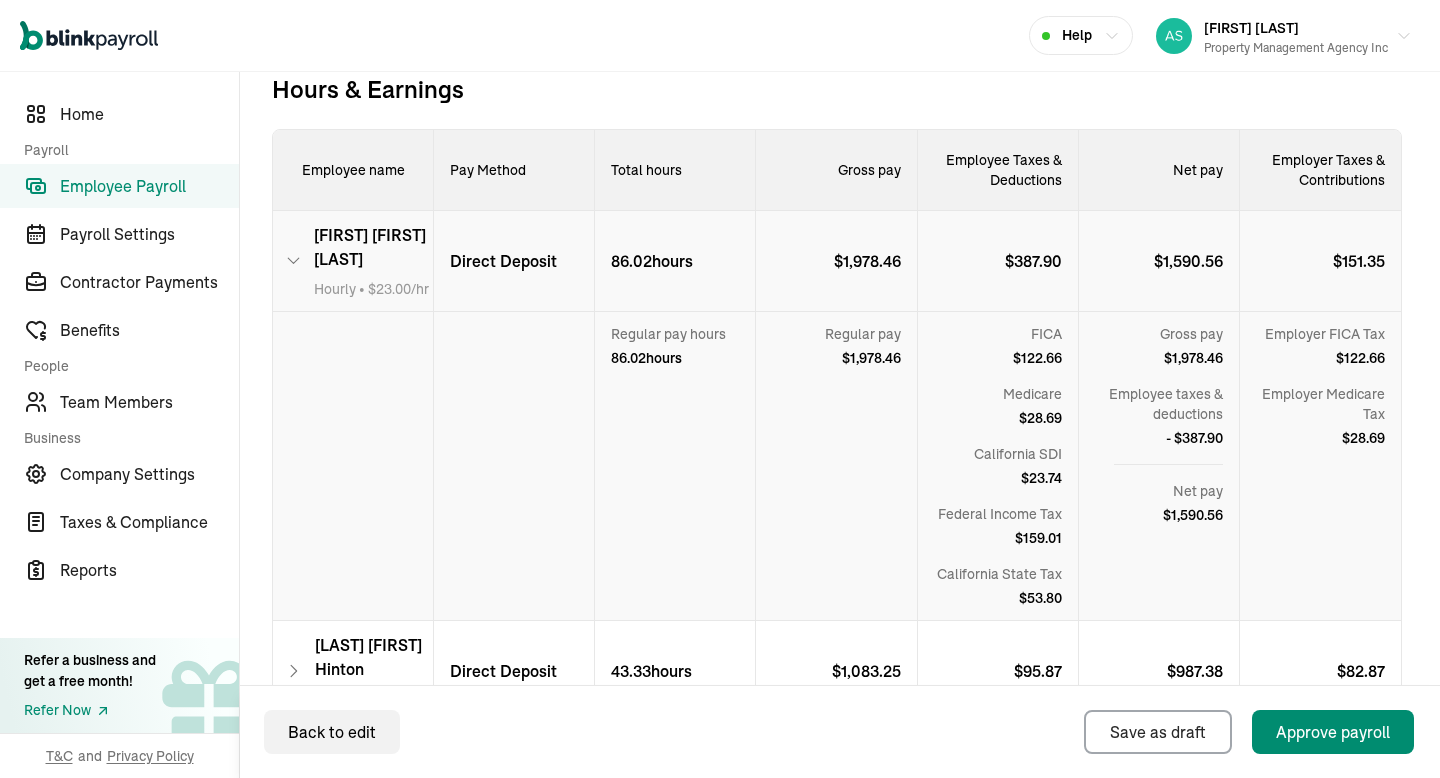 click on "[FIRST] [LAST] [LAST] • [PRICE] /hr" at bounding box center [353, 261] 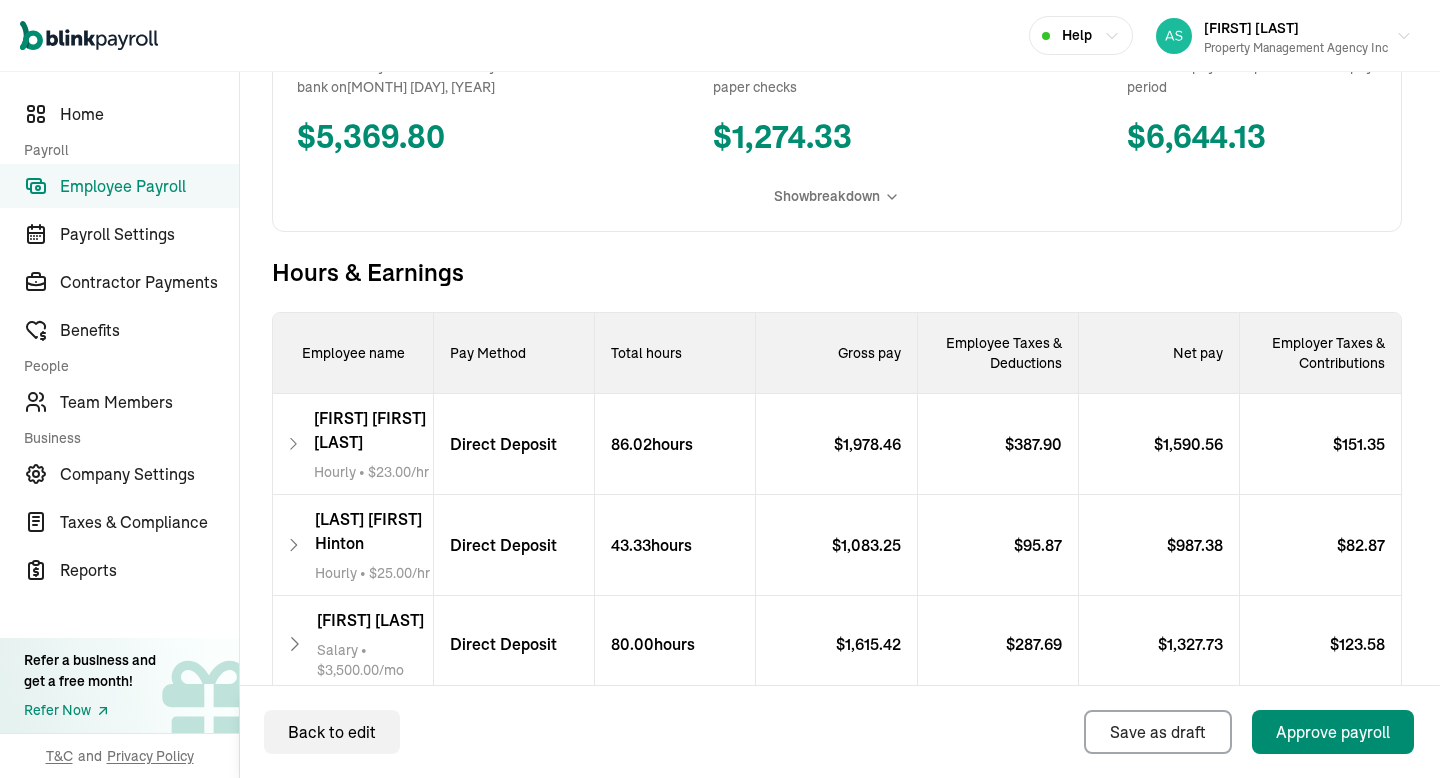 scroll, scrollTop: 298, scrollLeft: 0, axis: vertical 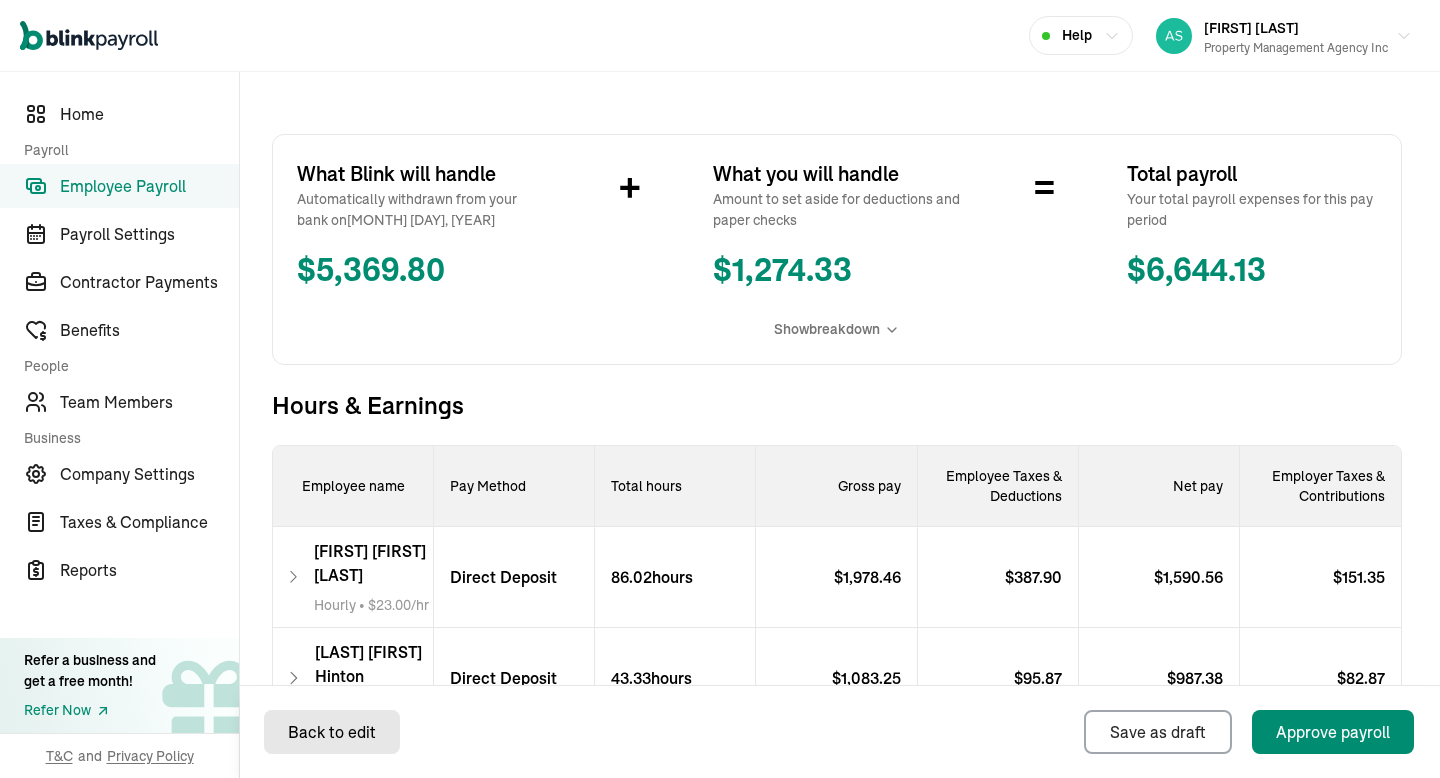 select on "direct_deposit" 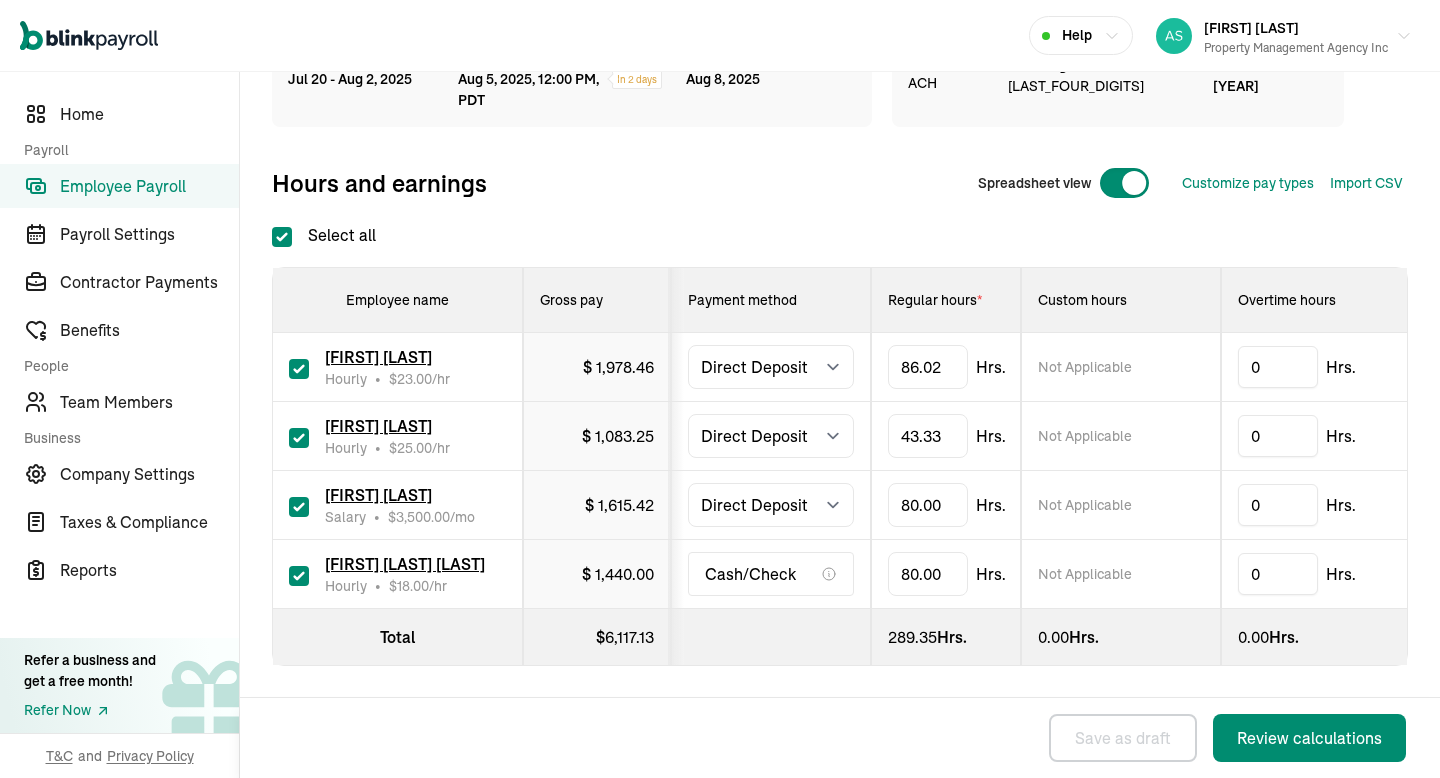 scroll, scrollTop: 0, scrollLeft: 0, axis: both 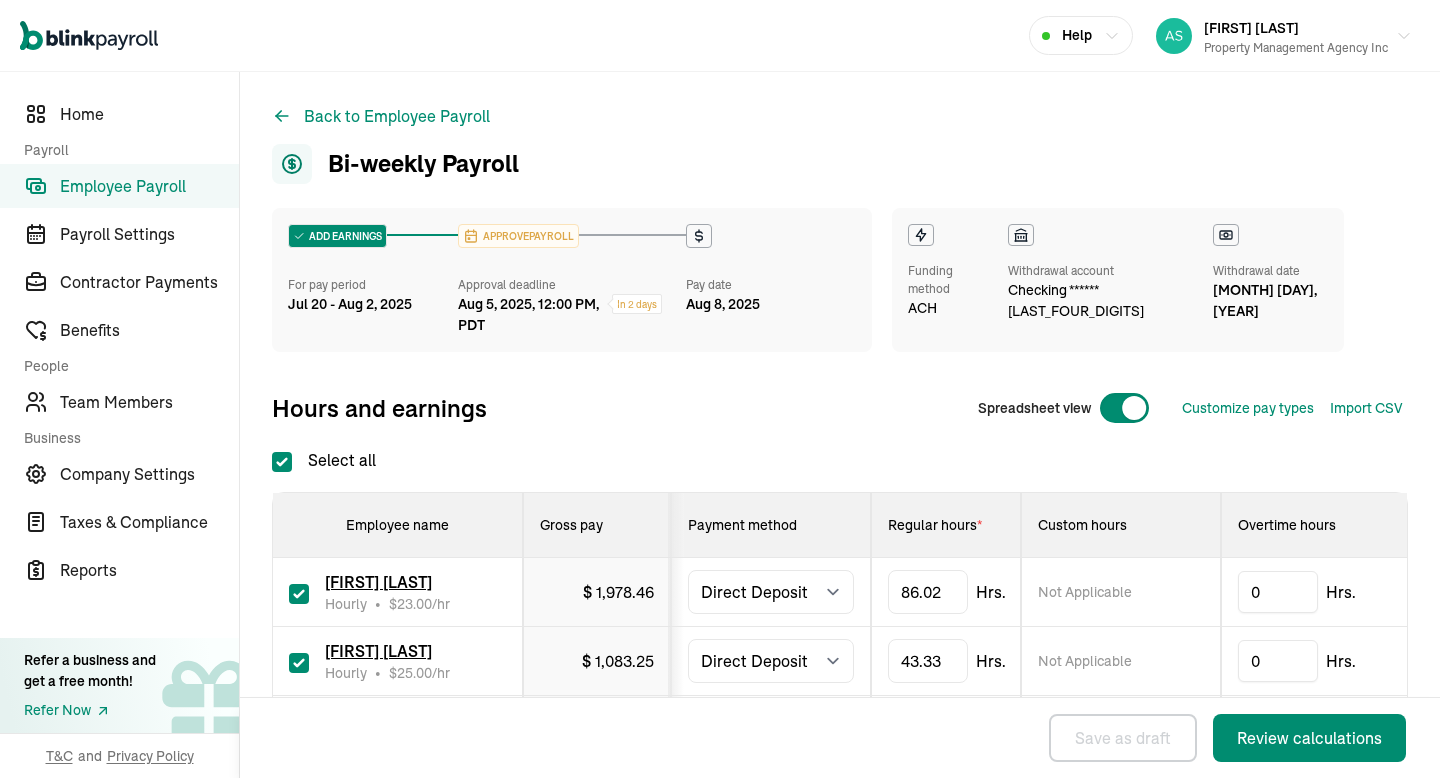 checkbox on "true" 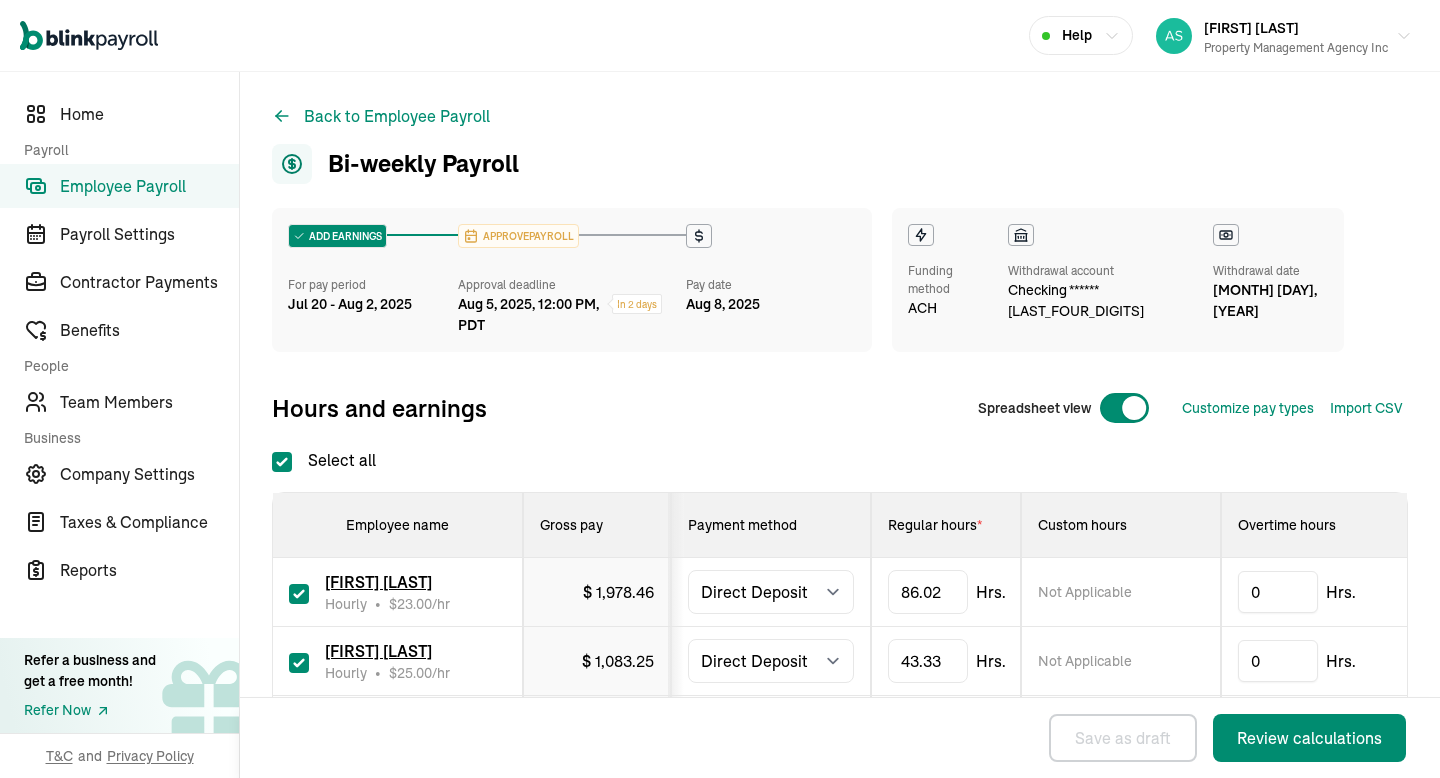 select on "direct_deposit" 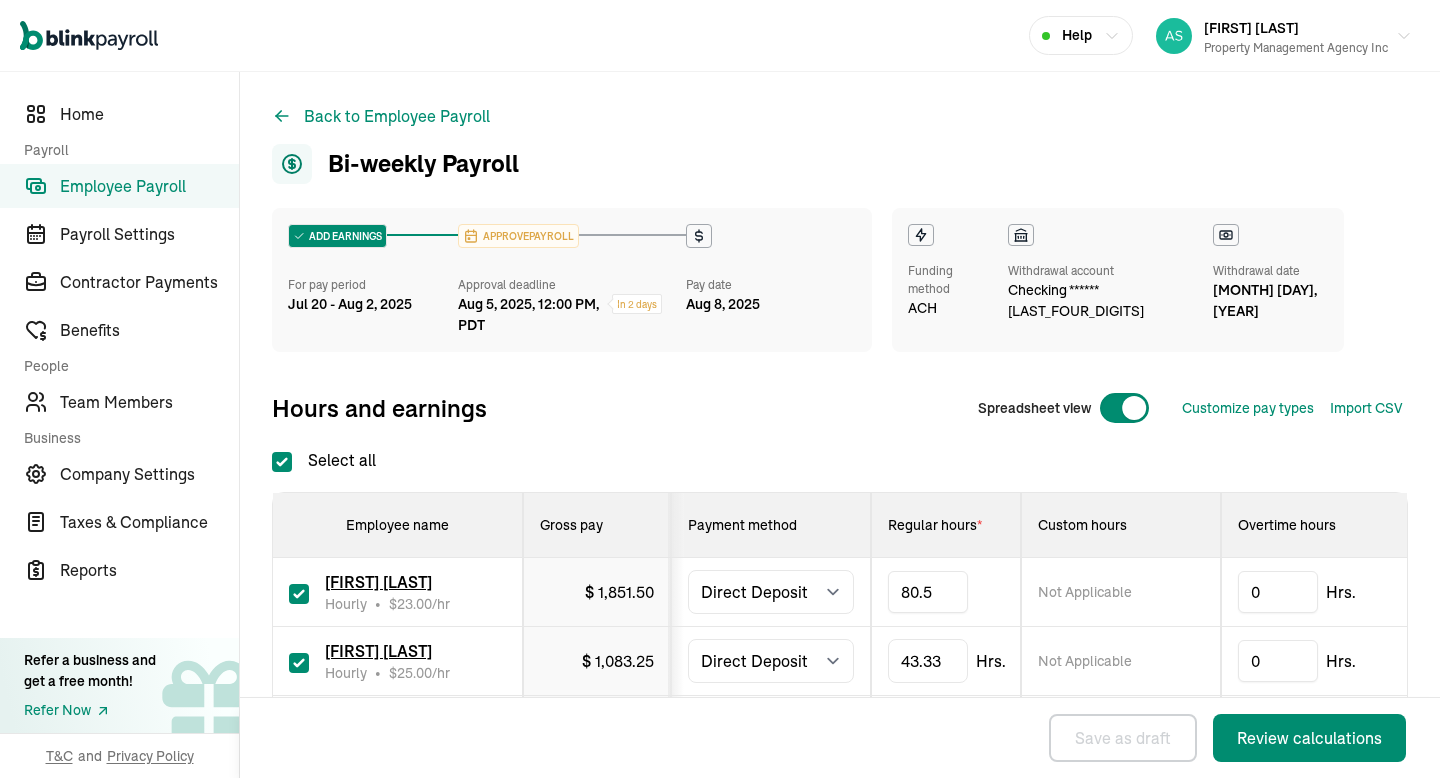 type on "80.59" 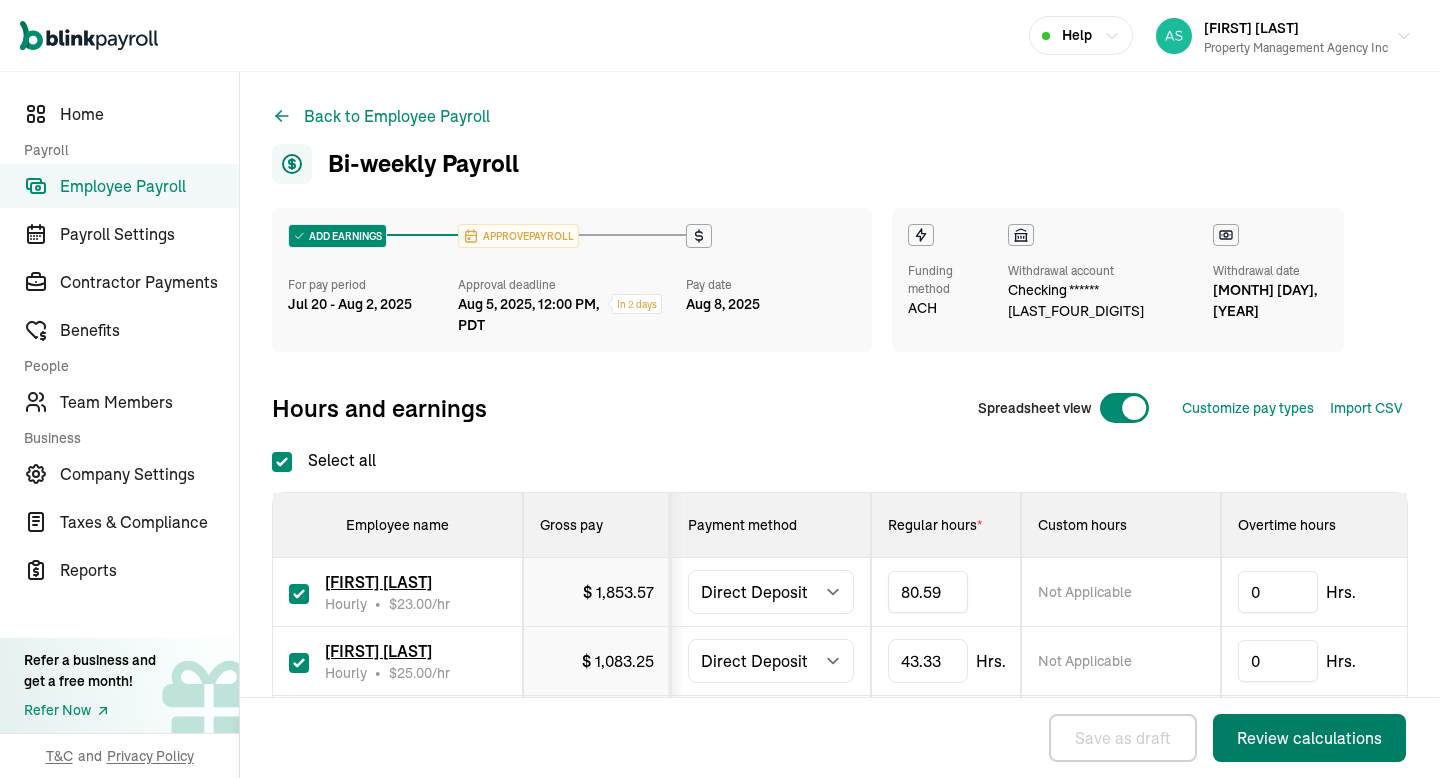 click on "Review calculations" at bounding box center (1309, 738) 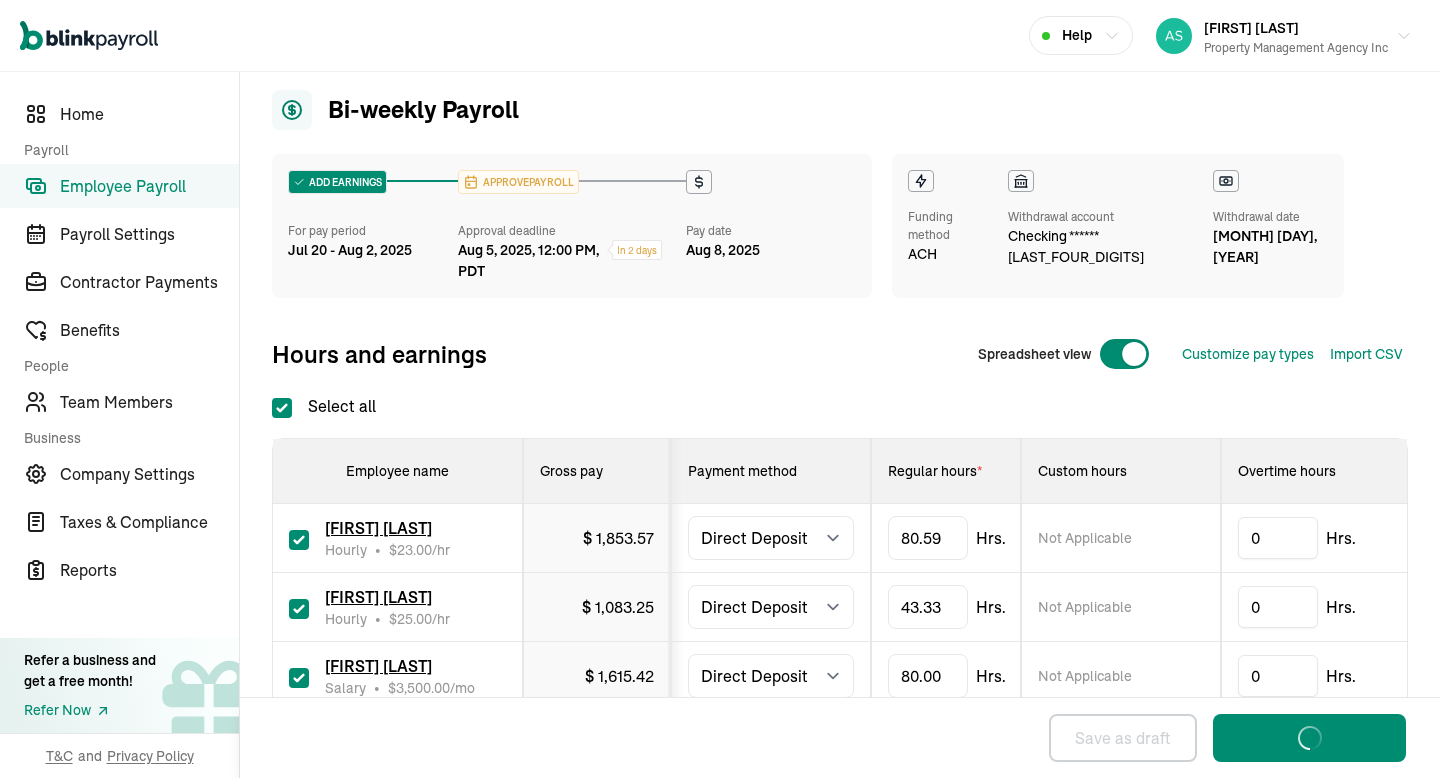 scroll, scrollTop: 58, scrollLeft: 0, axis: vertical 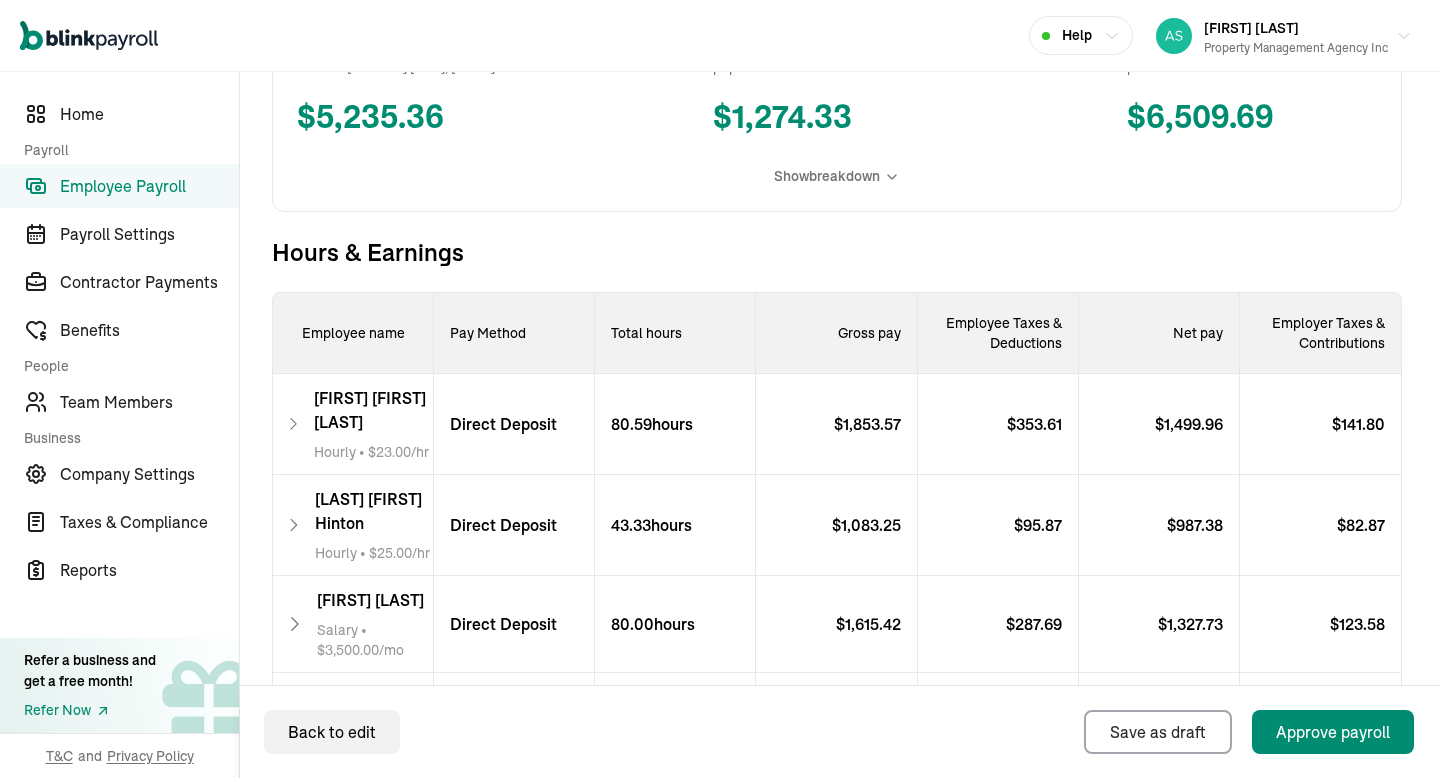 click 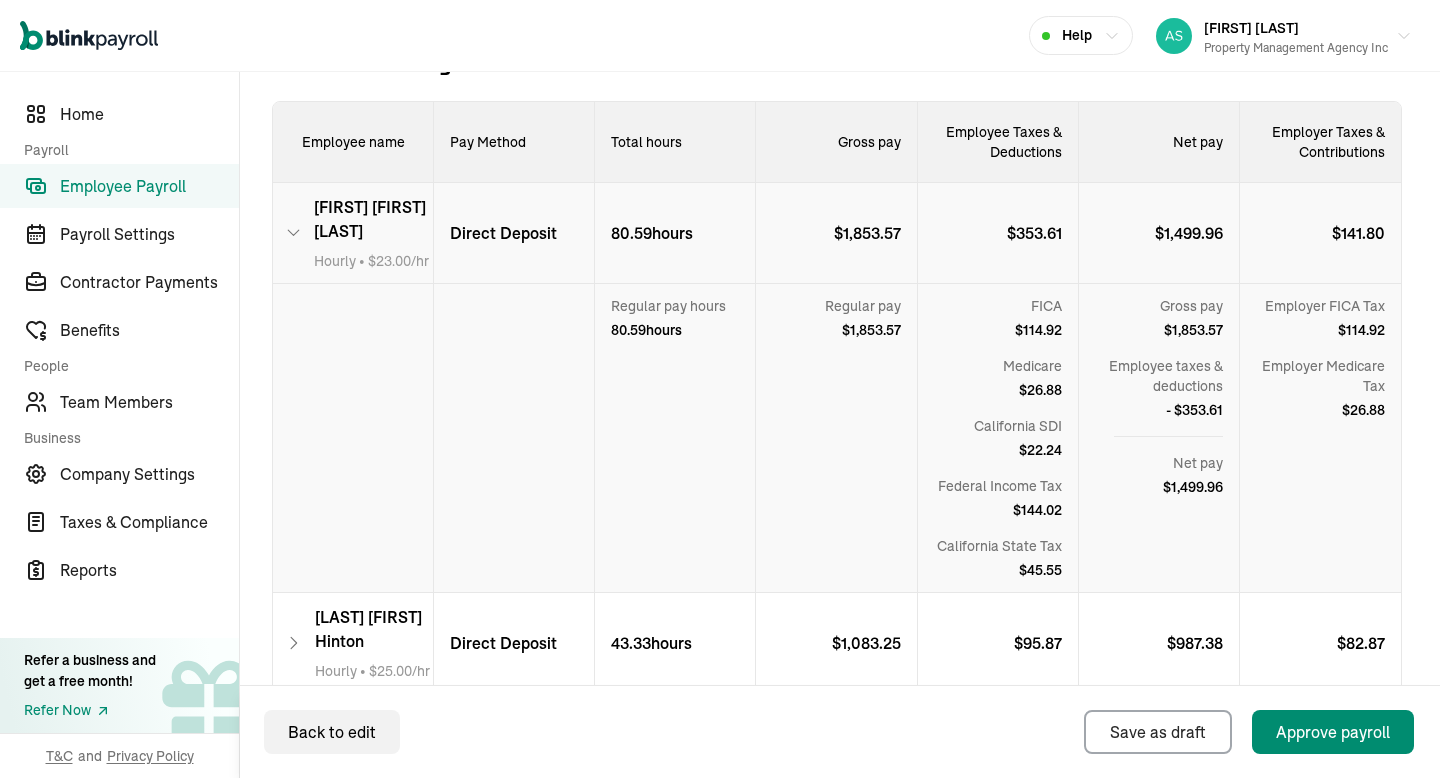 scroll, scrollTop: 637, scrollLeft: 0, axis: vertical 